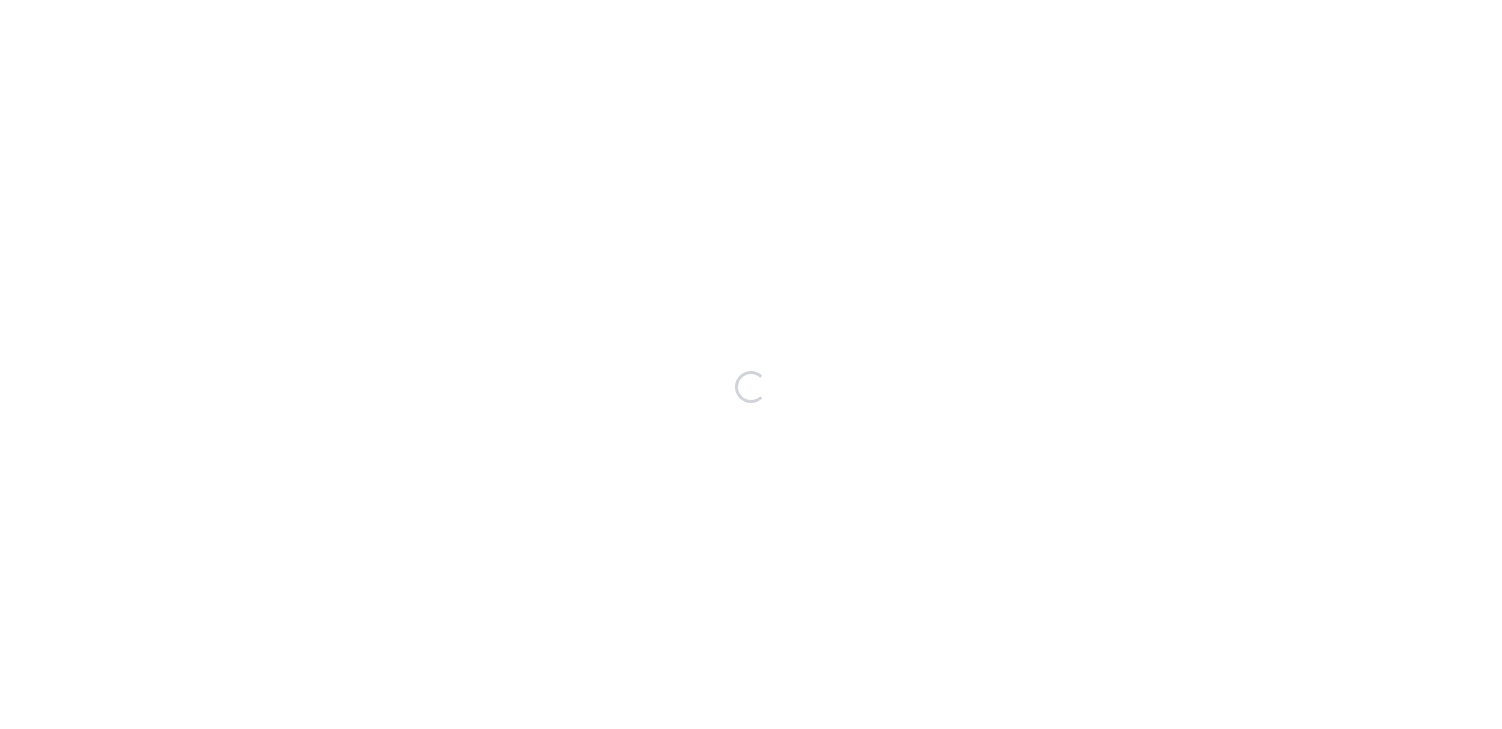 scroll, scrollTop: 0, scrollLeft: 0, axis: both 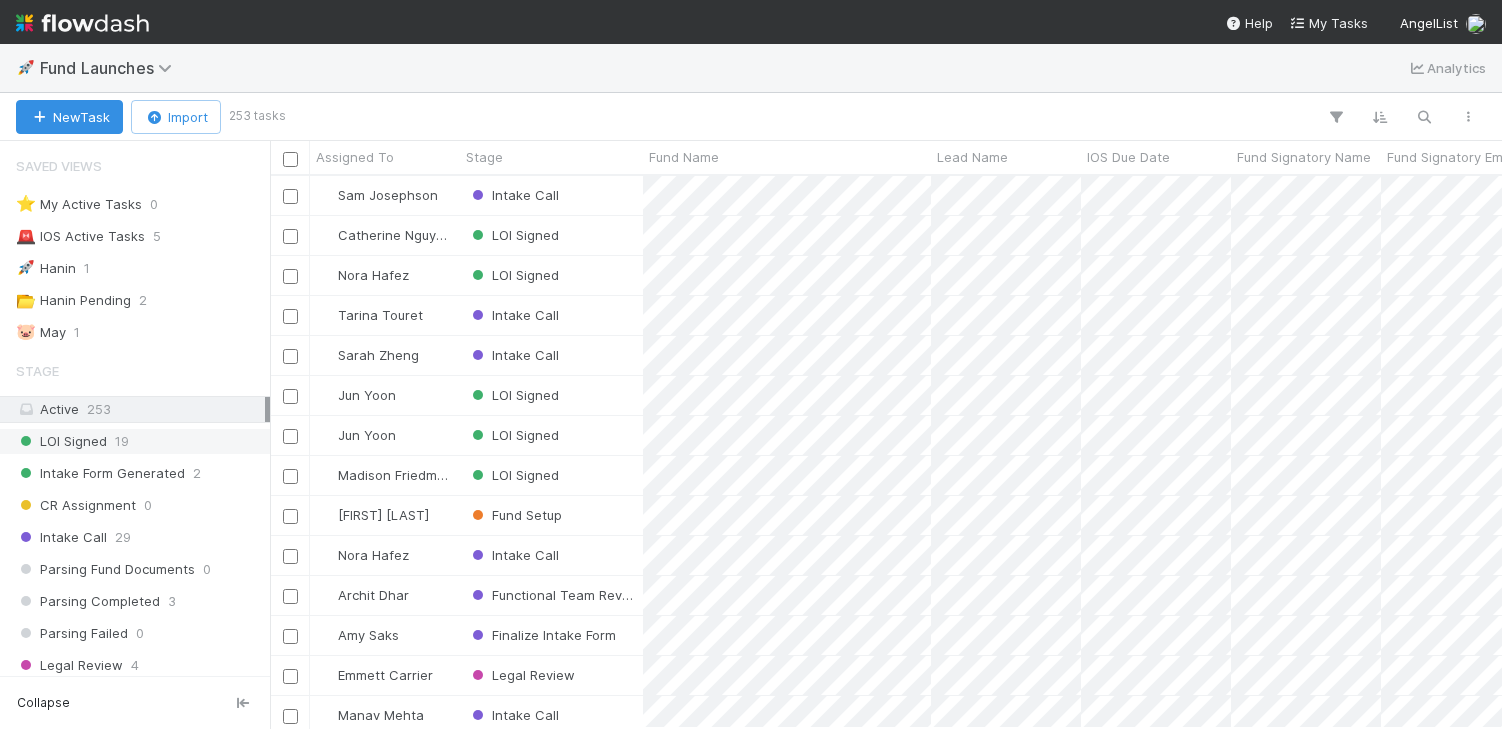 click on "LOI Signed   19" at bounding box center [140, 441] 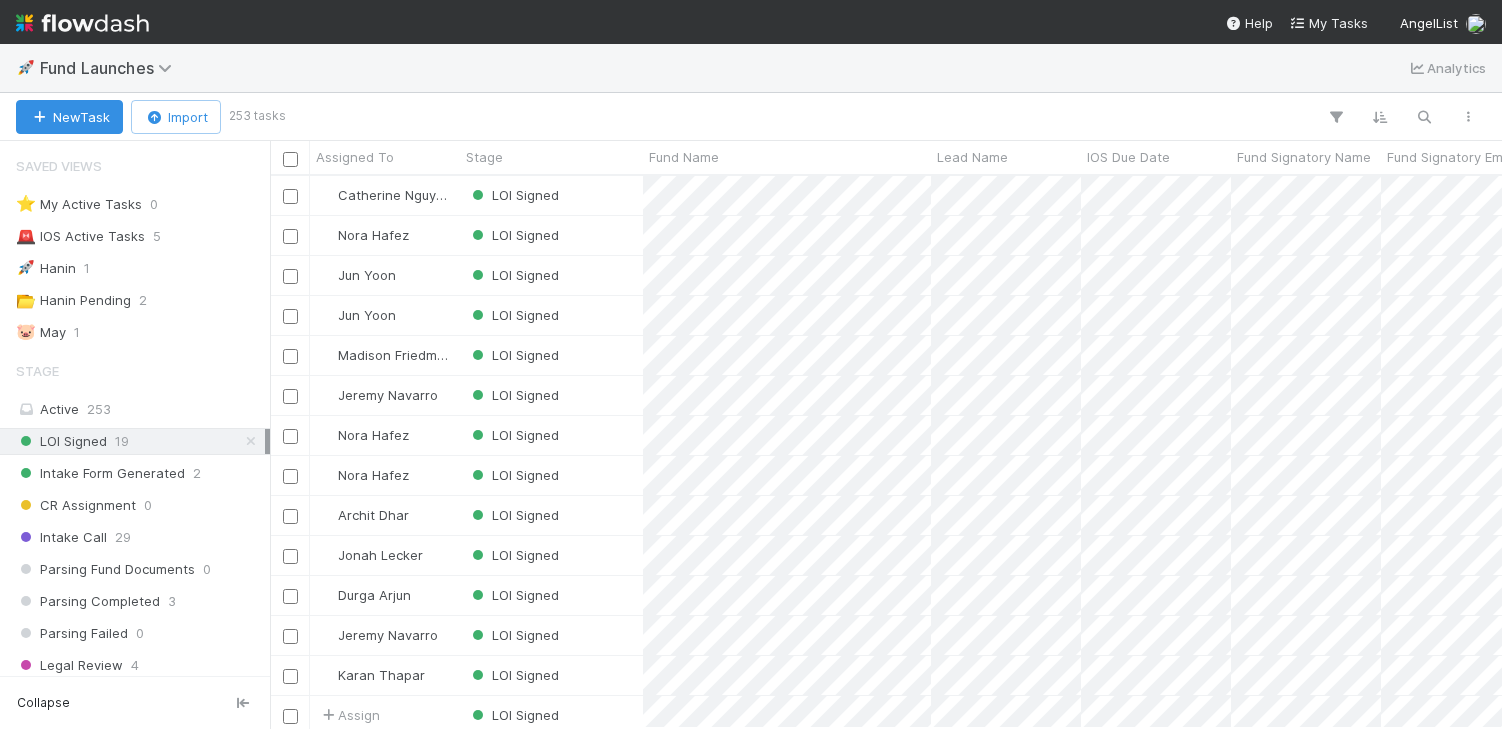 scroll, scrollTop: 0, scrollLeft: 1, axis: horizontal 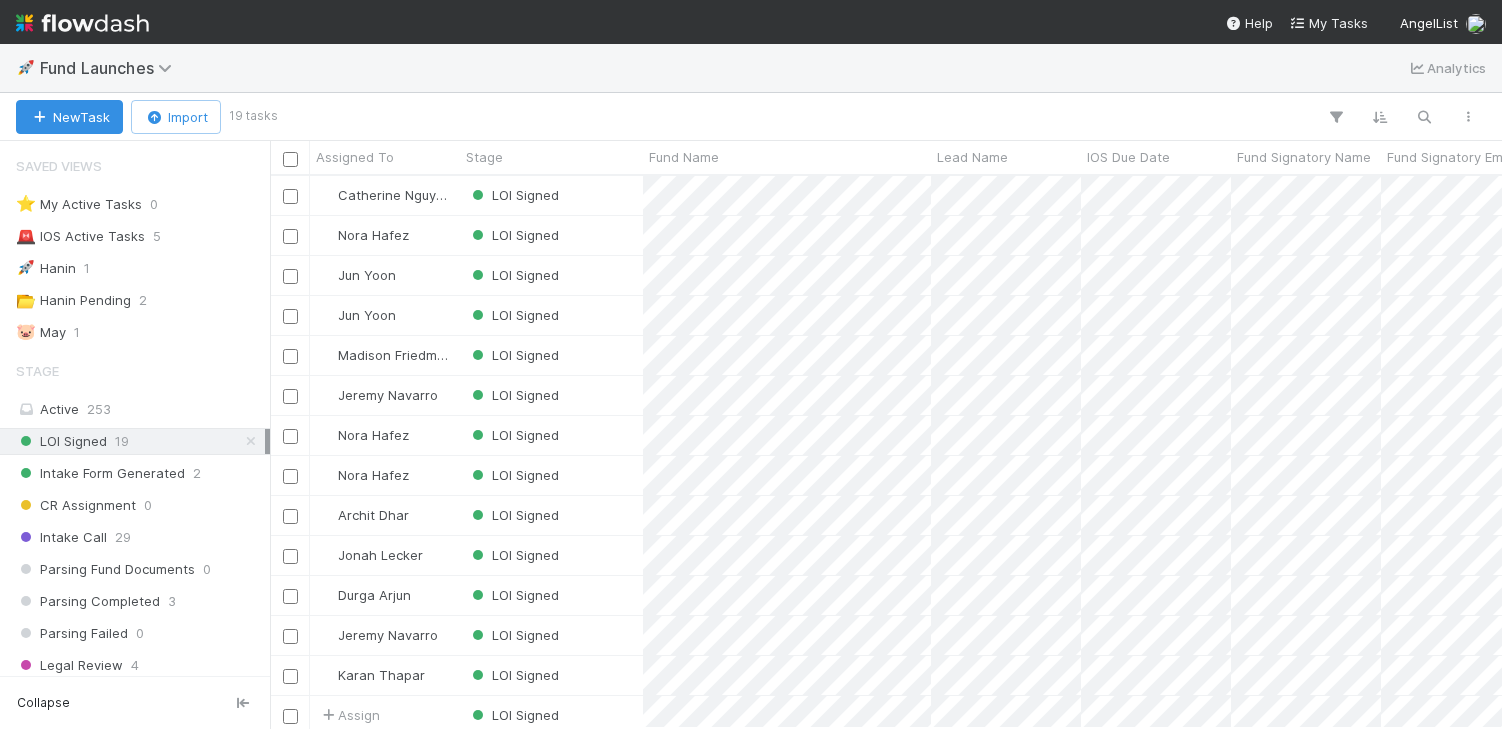 click on "🚀 Fund Launches Analytics" at bounding box center (751, 68) 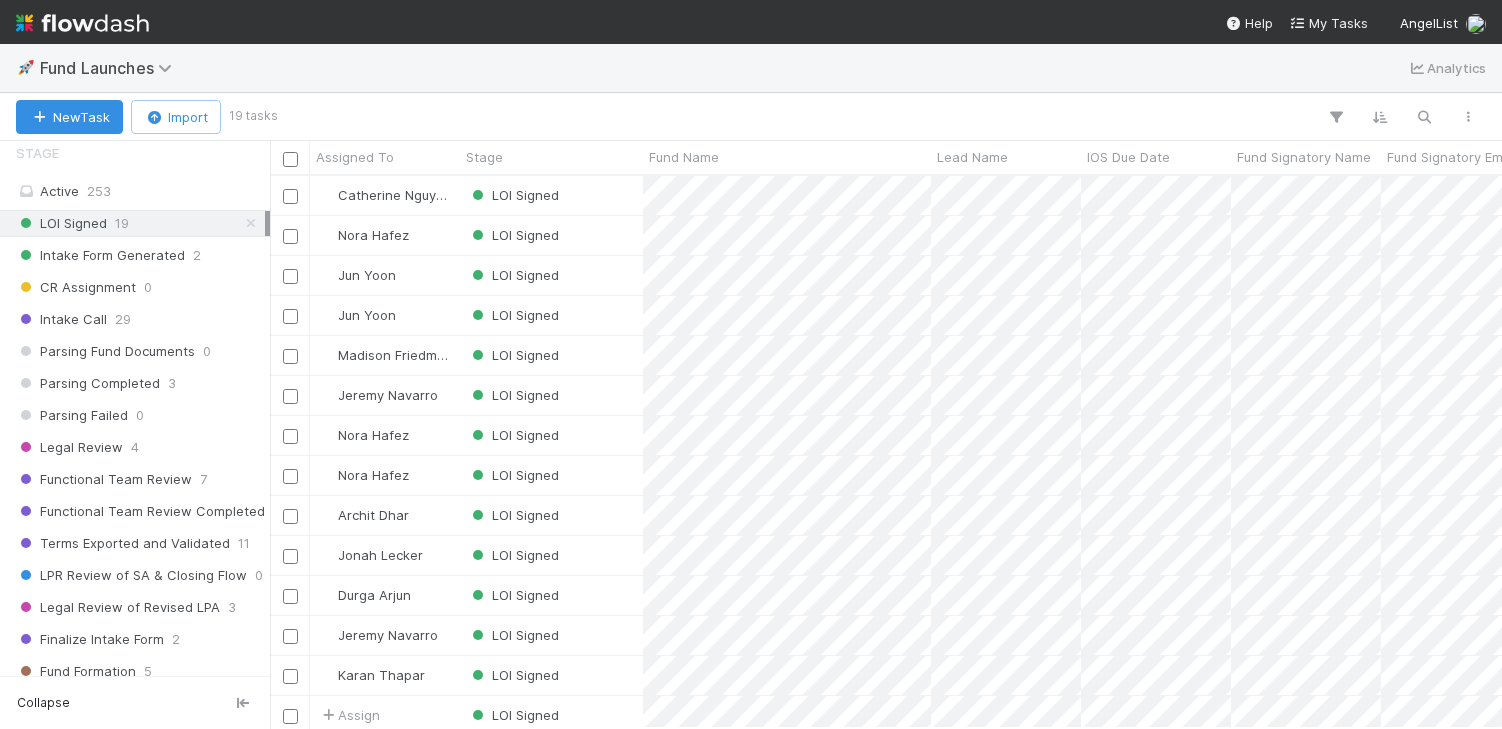 scroll, scrollTop: 156, scrollLeft: 0, axis: vertical 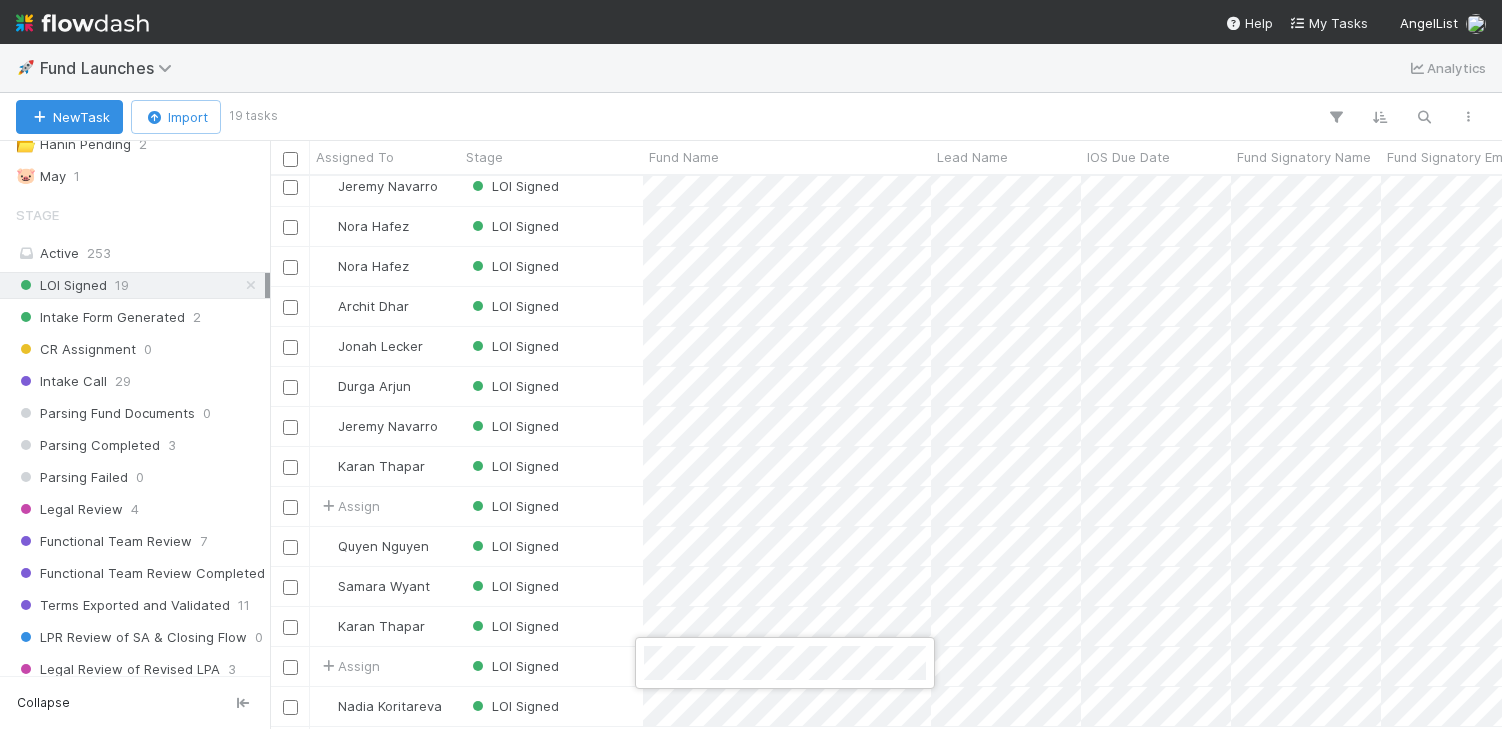 click at bounding box center (751, 364) 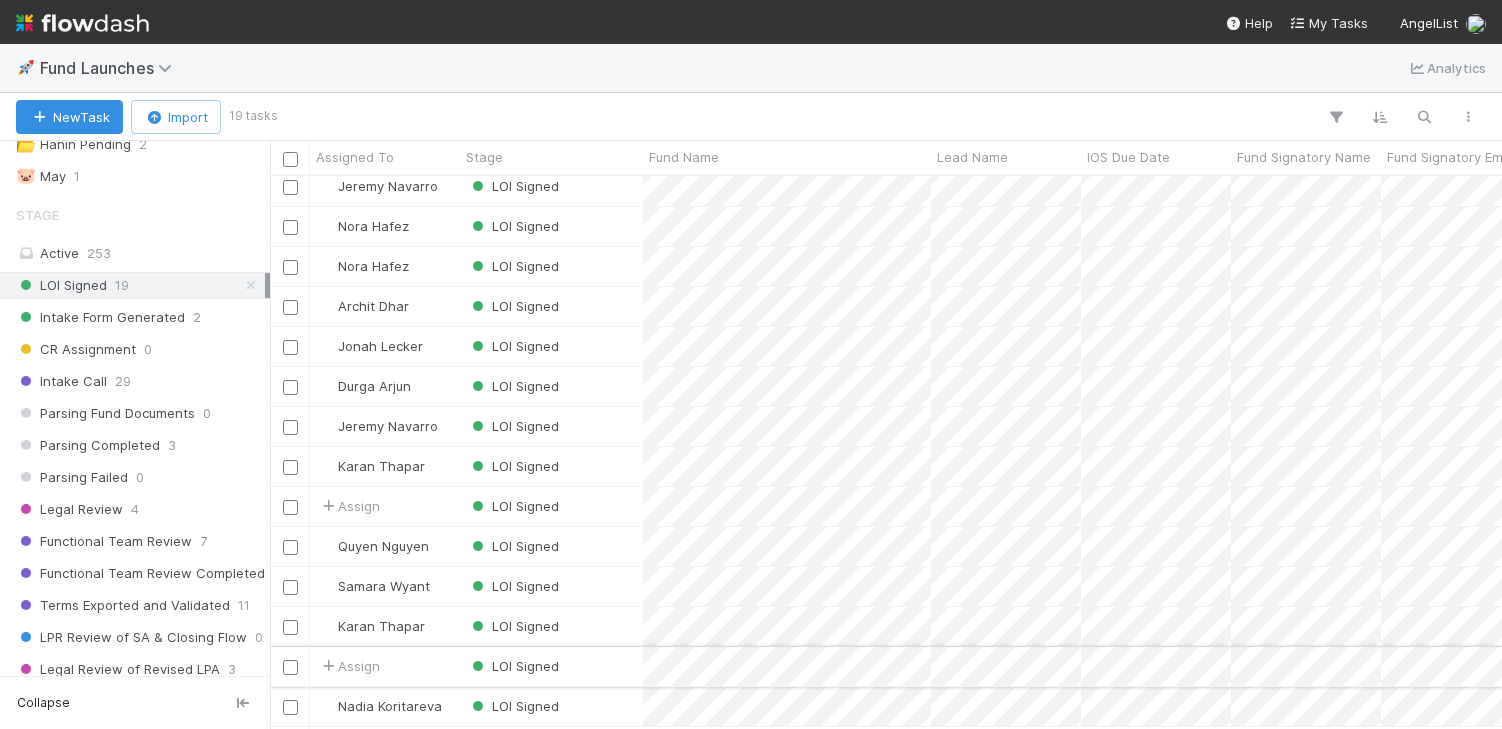 click on "LOI Signed" at bounding box center [551, 666] 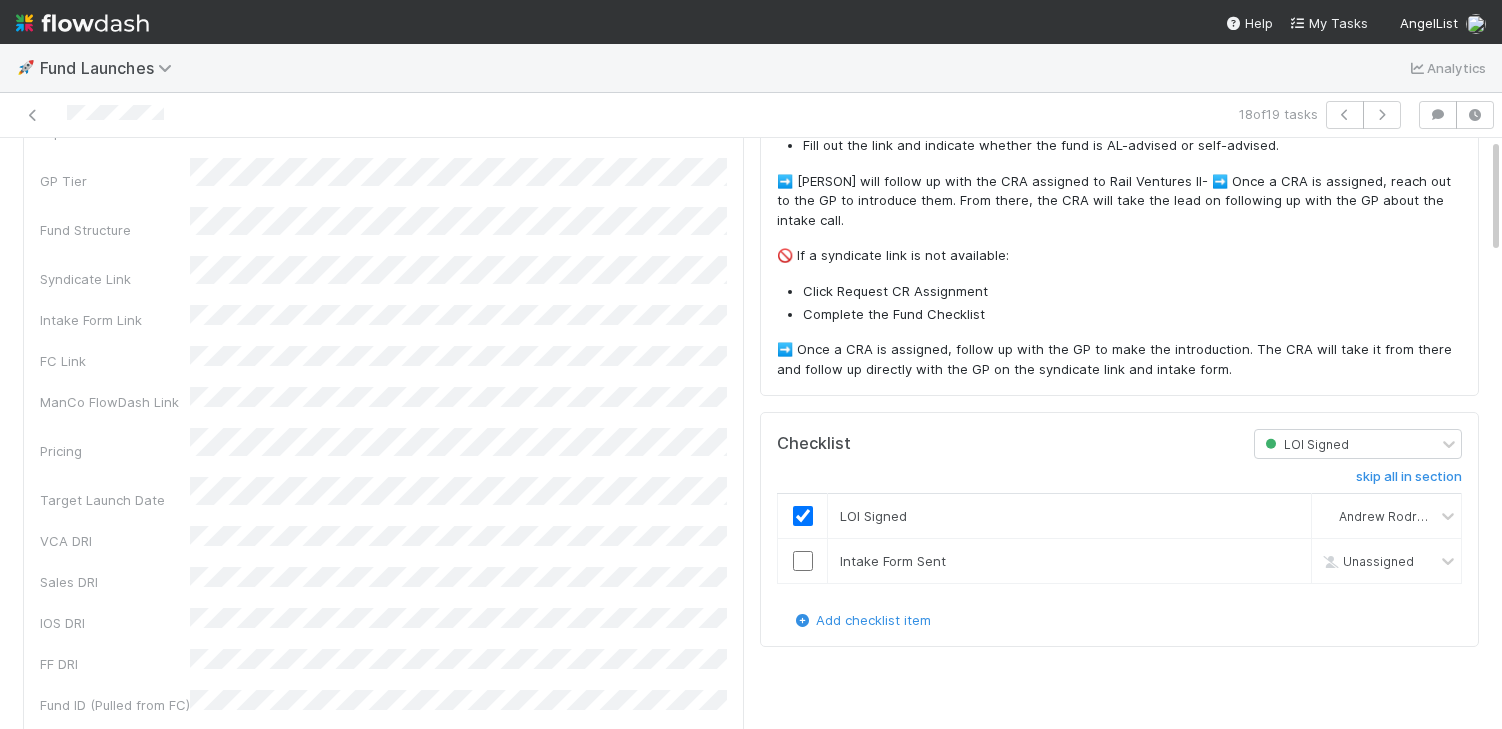 scroll, scrollTop: 0, scrollLeft: 0, axis: both 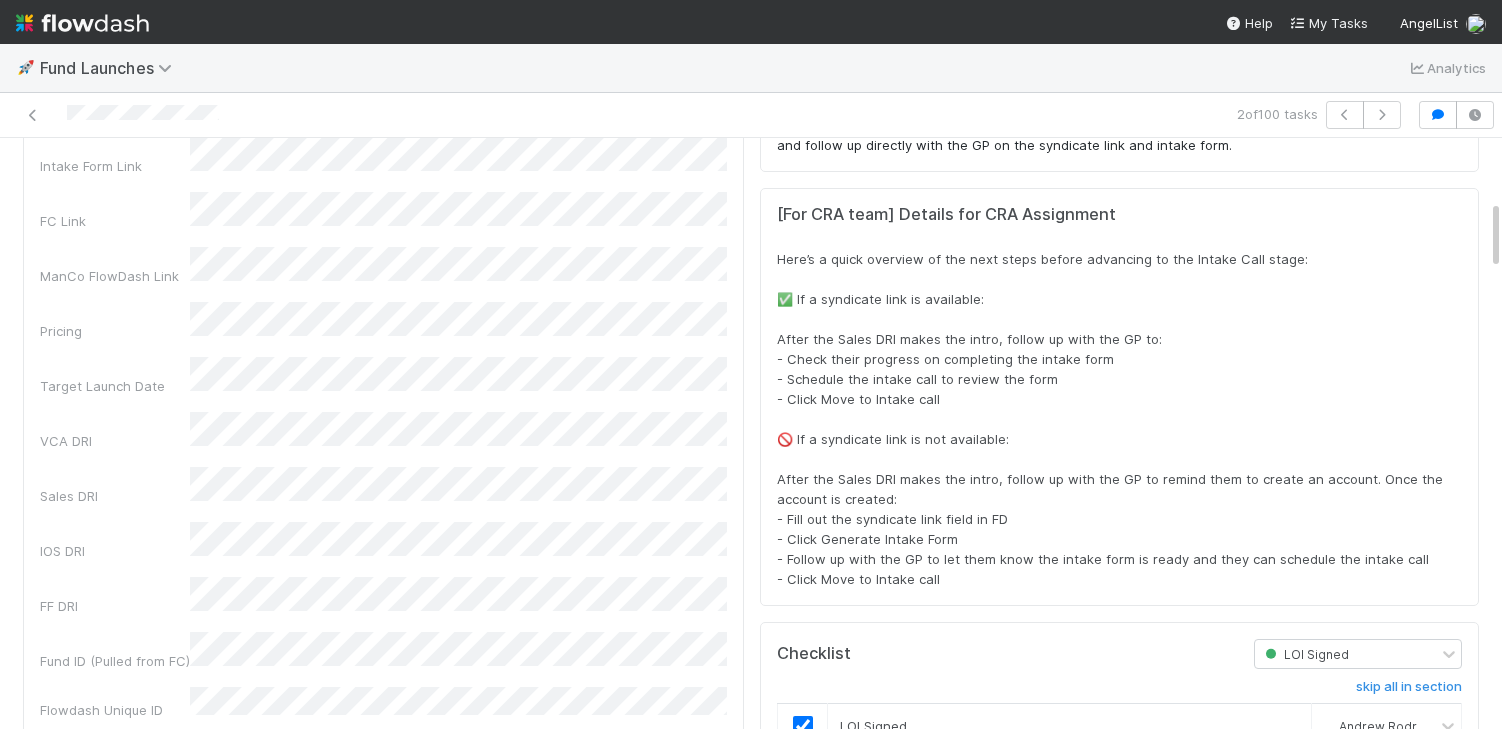 click on "Fund Name  Lead Name  Front Thread  Expected Fund Size  GP Tier  Fund Structure  Syndicate Link  Intake Form Link  FC Link  ManCo FlowDash Link  Pricing  Target Launch Date  VCA DRI  Sales DRI  IOS DRI  FF DRI  Fund ID (Pulled from FC)  Flowdash Unique ID  Due Date   VCA Manager DRI  CRA Assigned At" at bounding box center [383, 318] 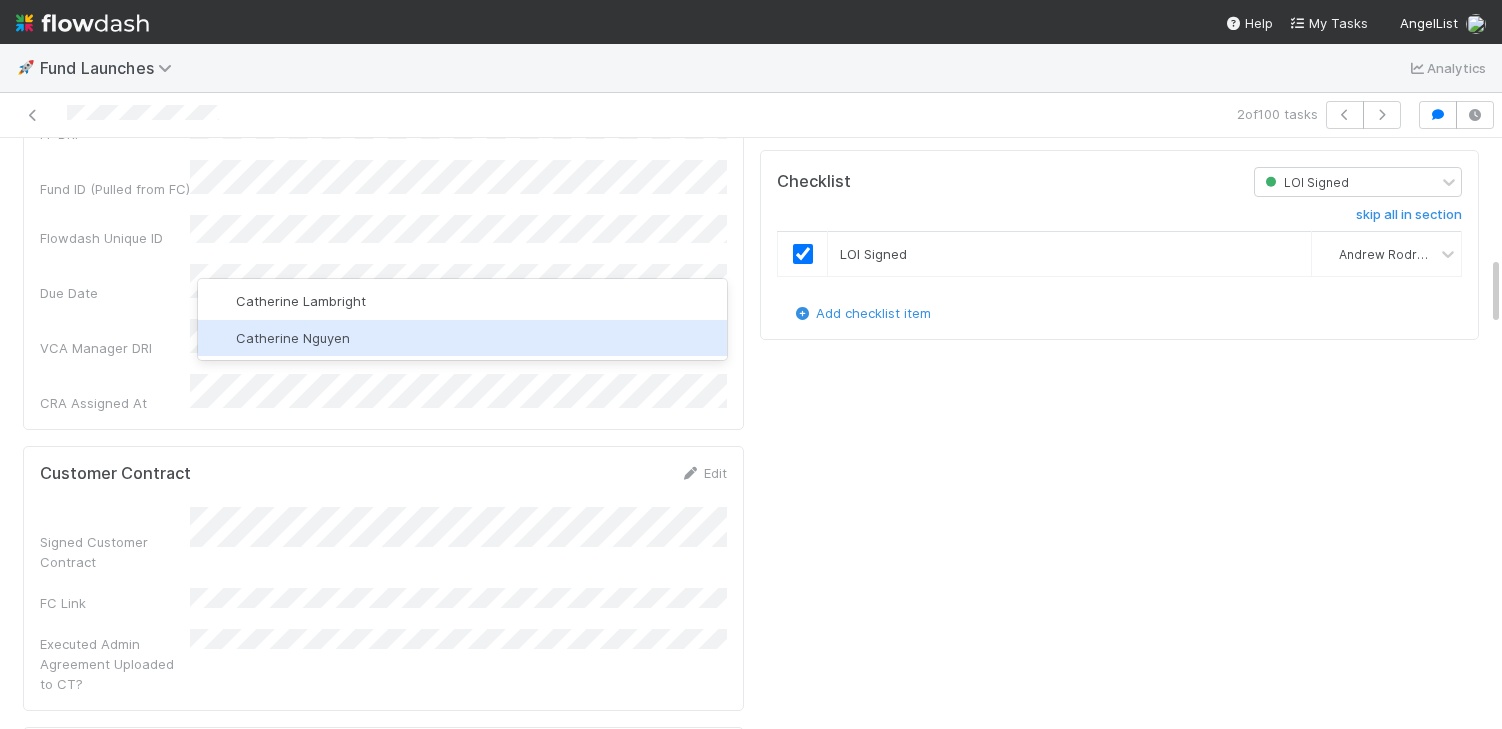 click on "[For Sales team] Customer Contract Signed Stage Instructions Congrats on getting the Customer Contract signed! 🎉
To move things across the finish line, please follow the steps below:
✅ If a syndicate link is available:
Click Request CR Assignment
Complete the Fund Checklist
Click Generate Intake Form
Fill out the link and indicate whether the fund is AL-advised or self-advised.
➡️ [PERSON] will follow up with the CRA assigned to [ORGANIZATION]-
➡️ Once a CRA is assigned, reach out to the GP to introduce them. From there, the CRA will take the lead on following up with the GP about the intake call.
🚫 If a syndicate link is not available:
Click Request CR Assignment
Complete the Fund Checklist
➡️ Once a CRA is assigned, follow up with the GP to make the introduction. The CRA will take it from there and follow up directly with the GP on the syndicate link and intake form. [For CRA team] Details for CRA Assignment  Checklist    LOI Signed   LOI Signed" at bounding box center [1119, 1433] 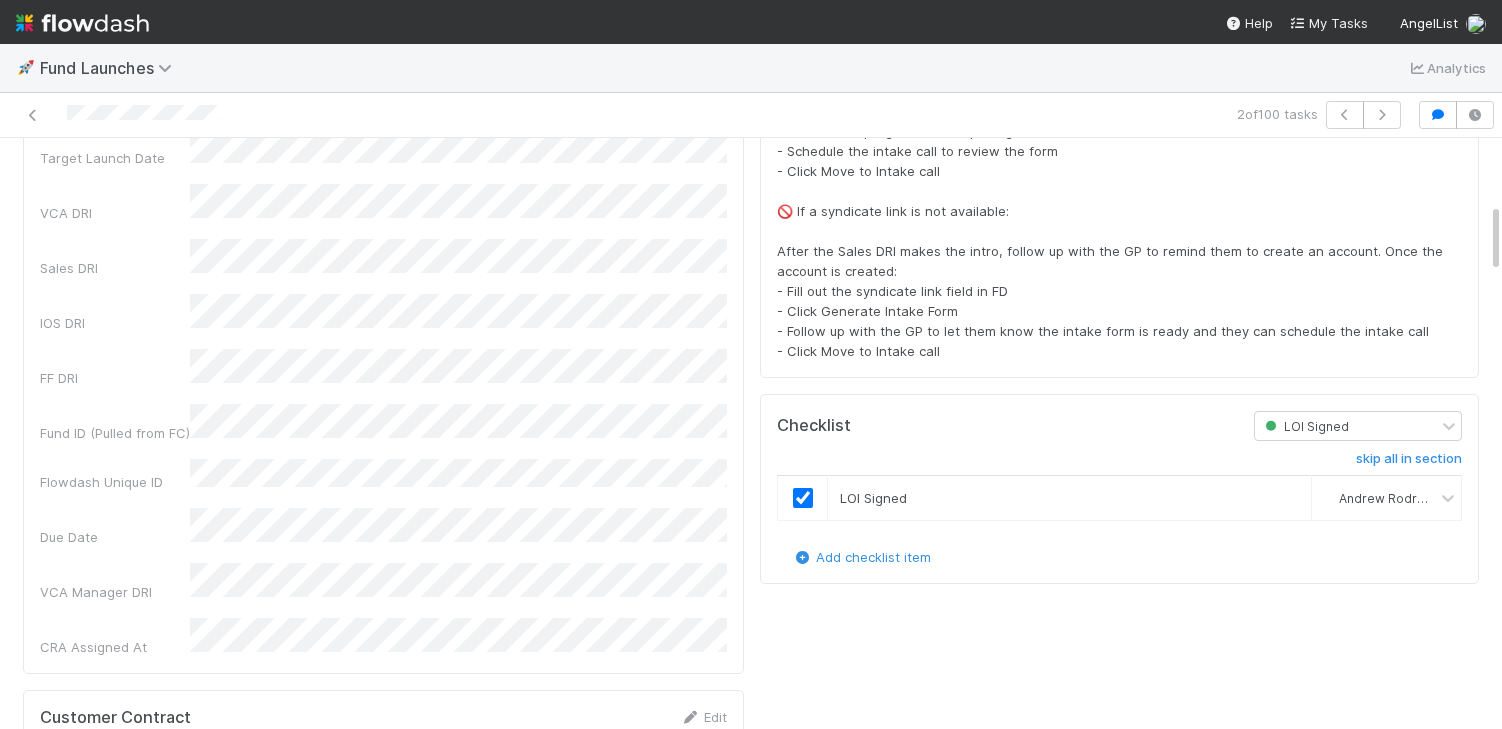 scroll, scrollTop: 438, scrollLeft: 0, axis: vertical 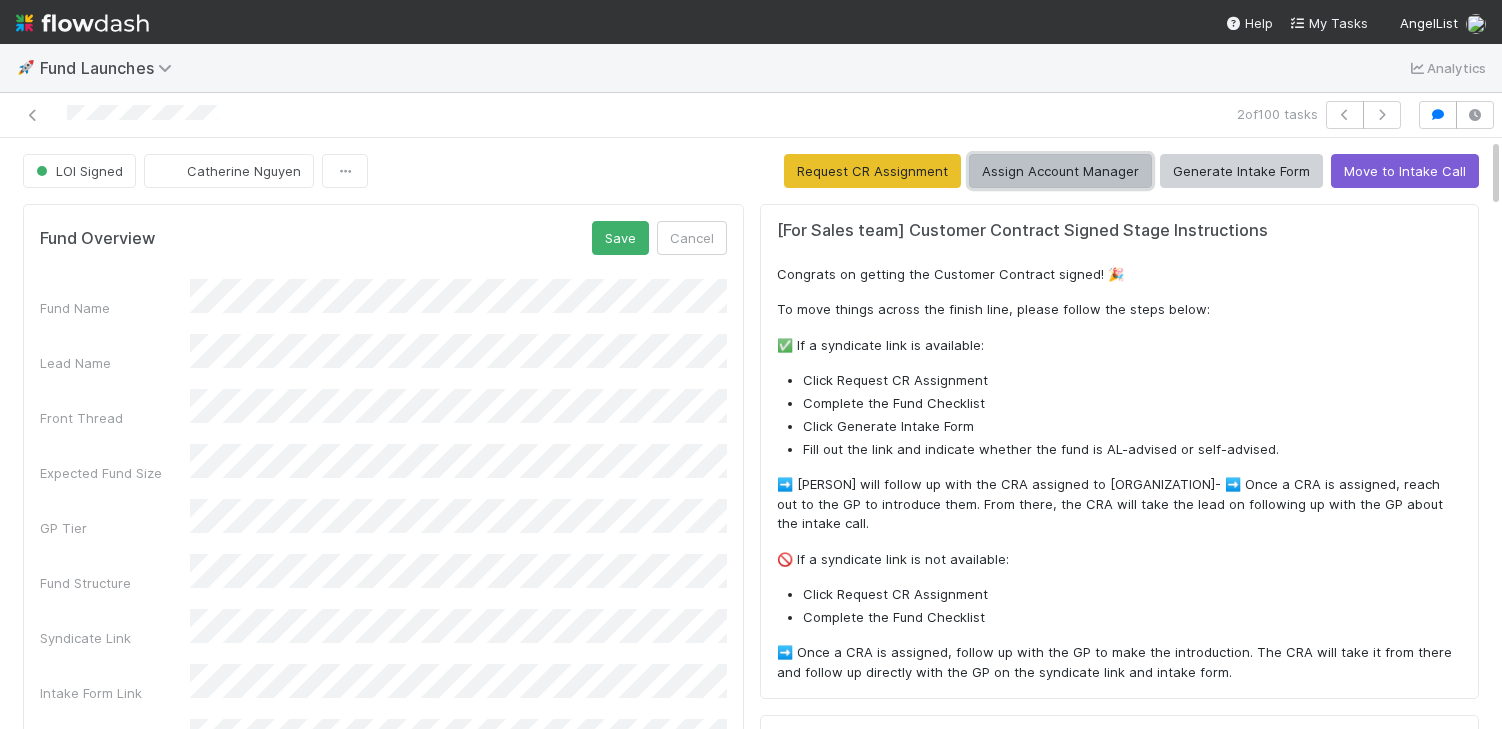 click on "Assign Account Manager" at bounding box center [1060, 171] 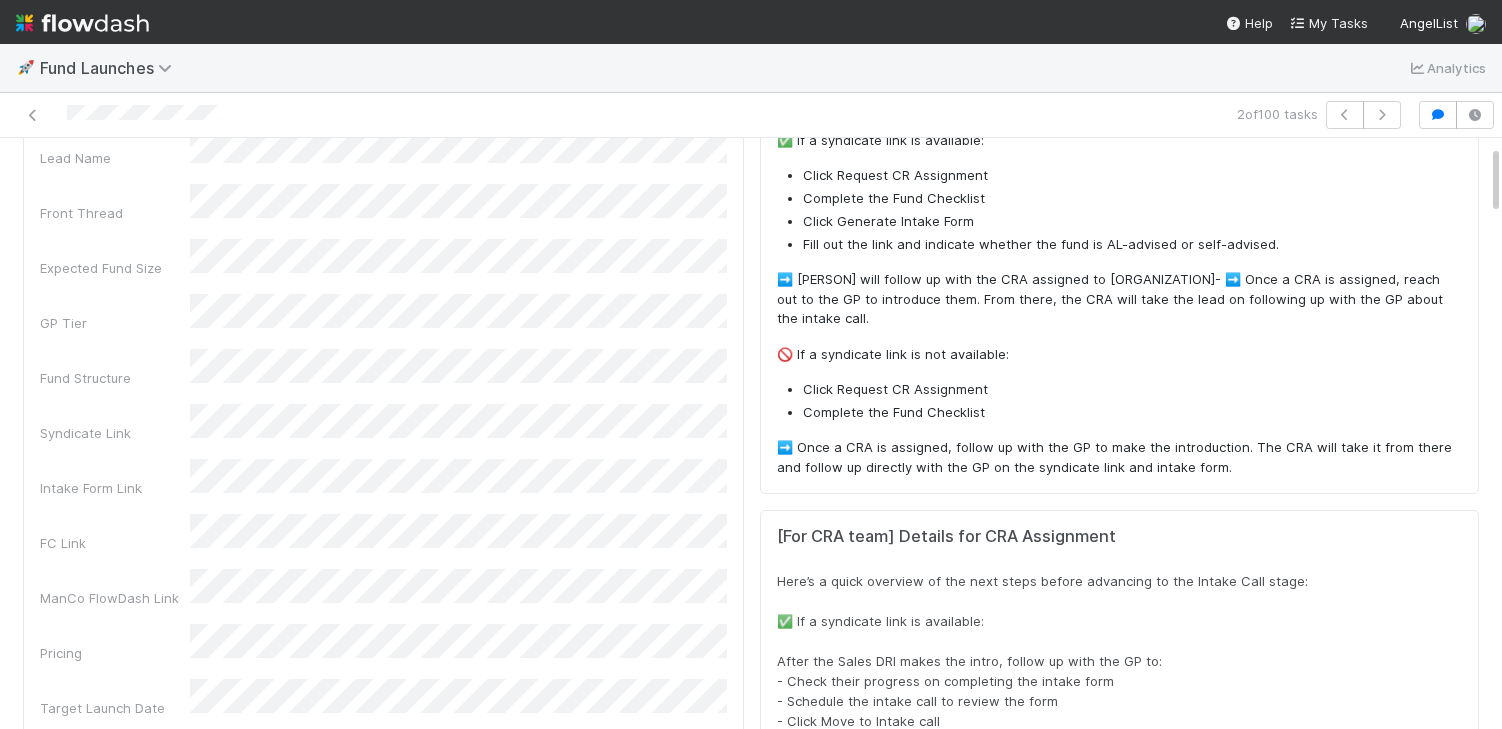 scroll, scrollTop: 0, scrollLeft: 0, axis: both 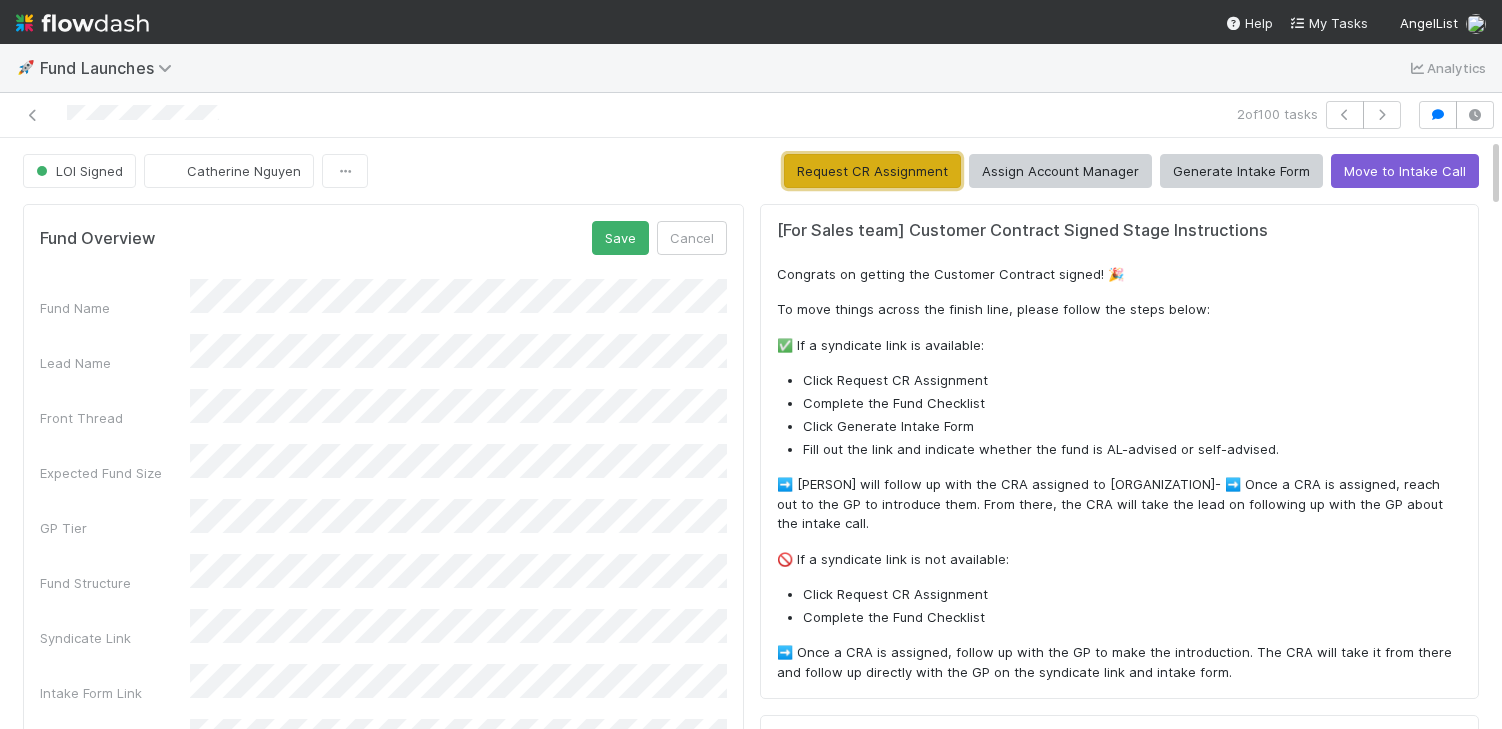 click on "Request CR Assignment" at bounding box center (872, 171) 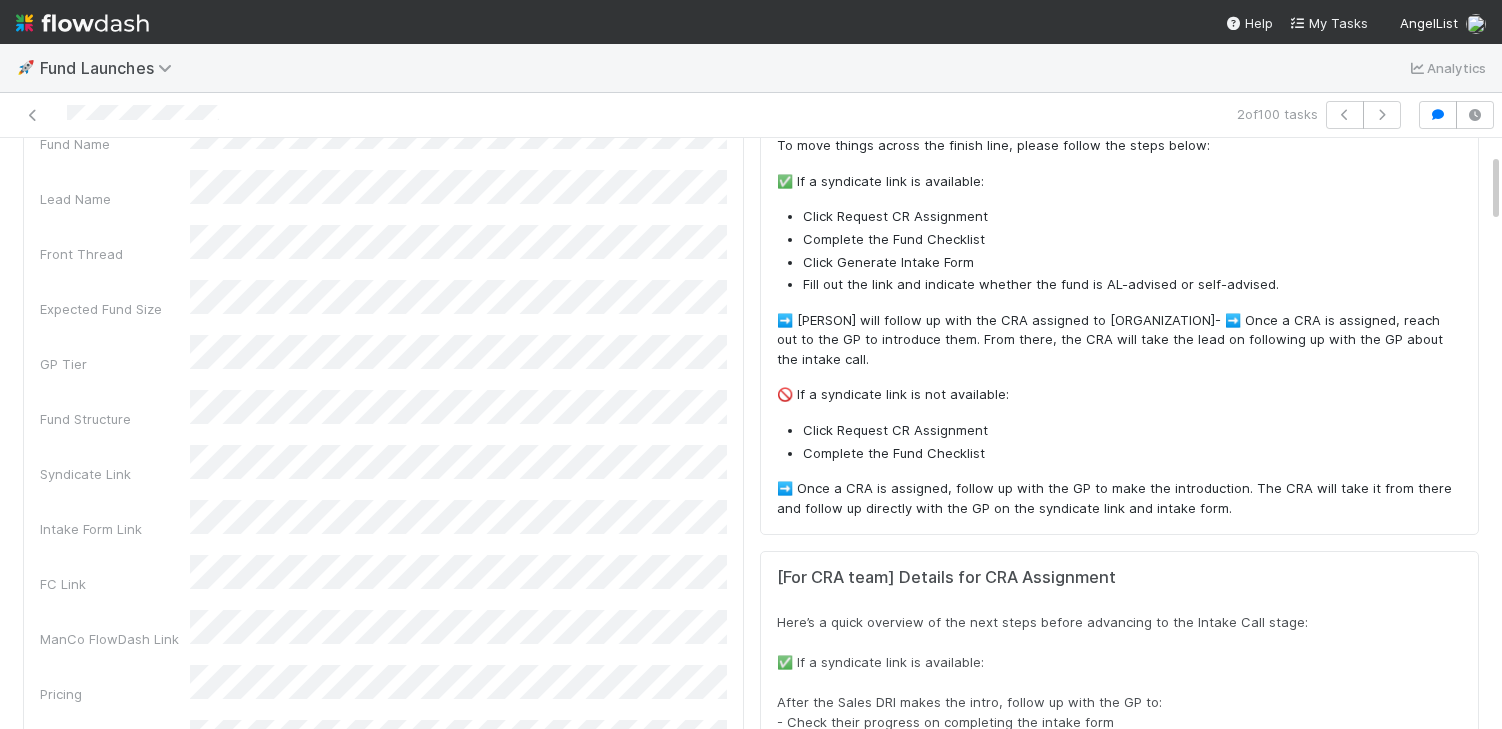 scroll, scrollTop: 0, scrollLeft: 0, axis: both 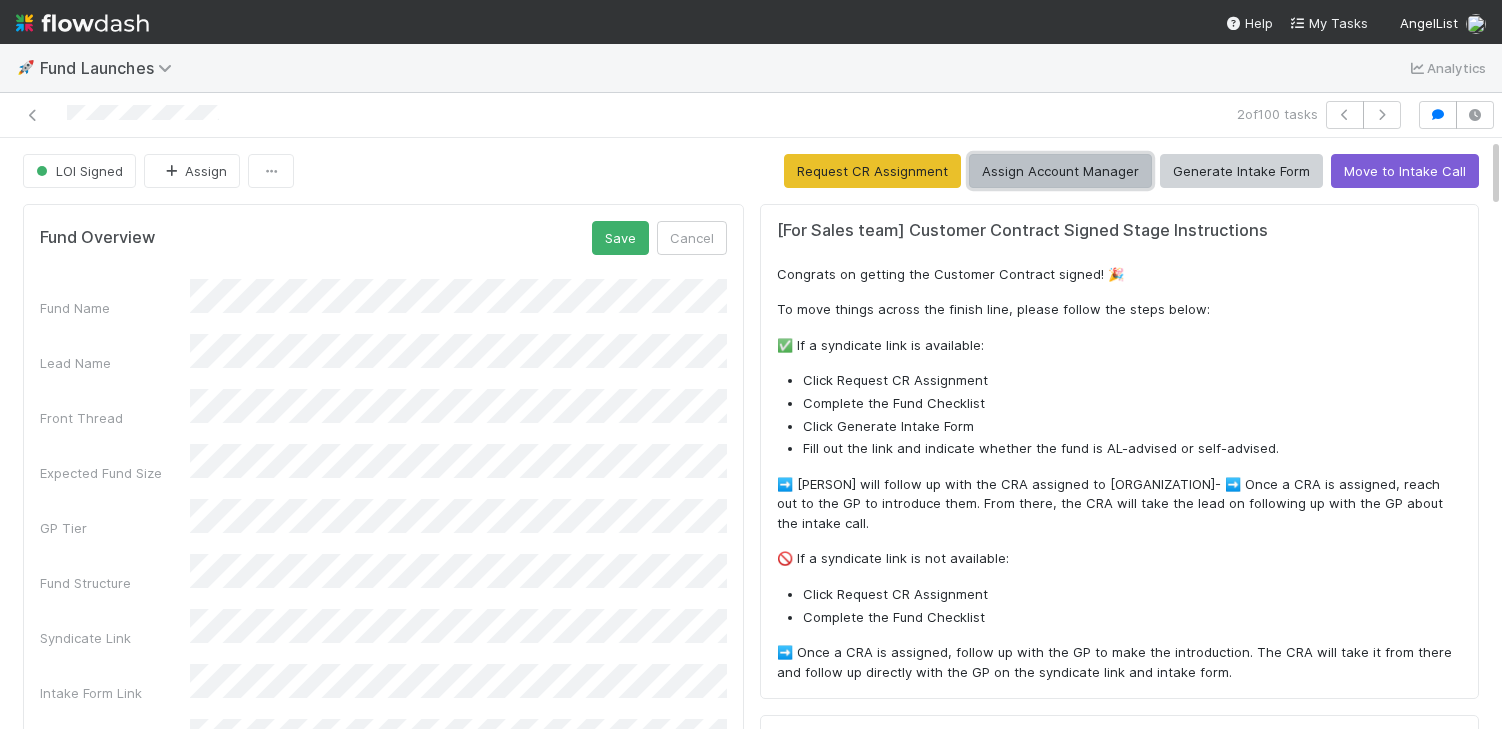 click on "Assign Account Manager" at bounding box center [1060, 171] 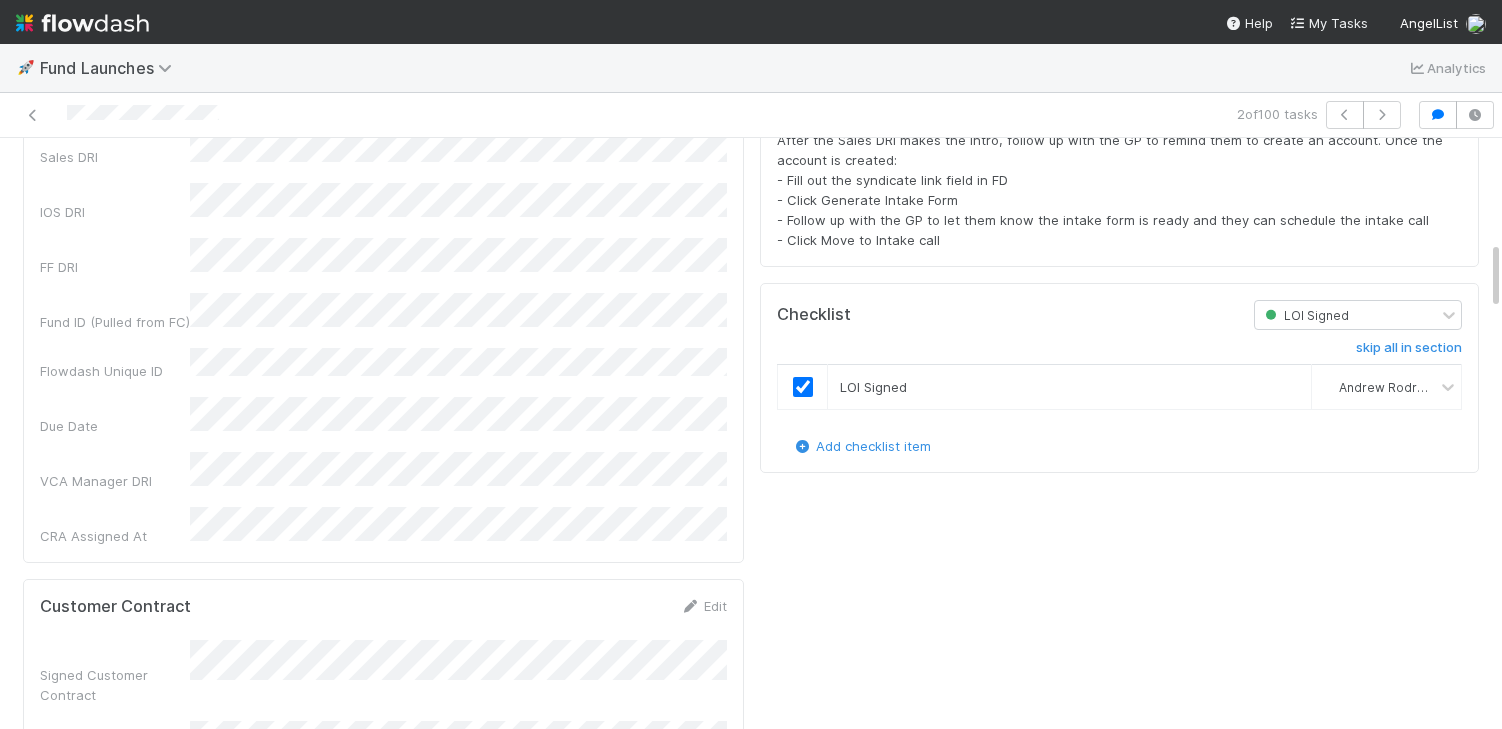 scroll, scrollTop: 0, scrollLeft: 0, axis: both 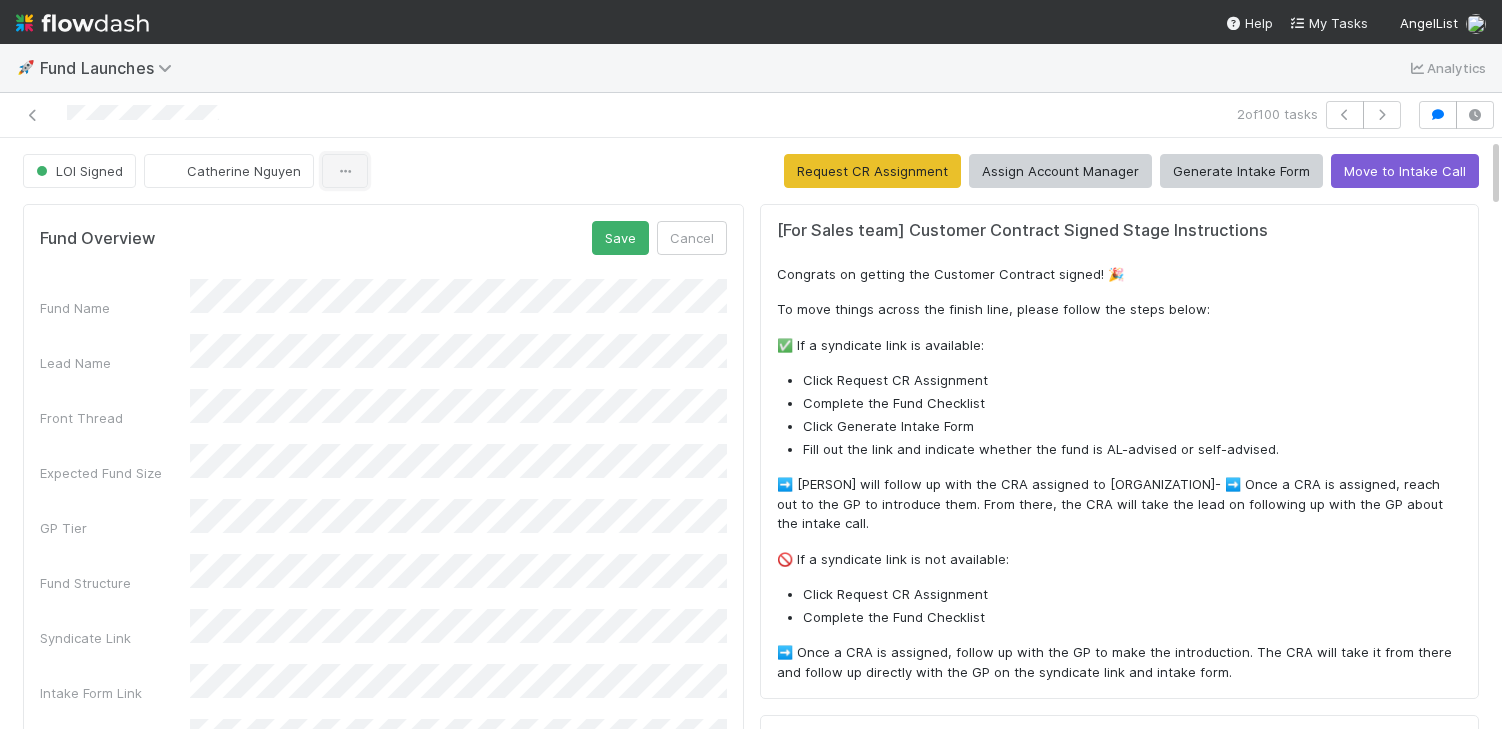 click at bounding box center [345, 171] 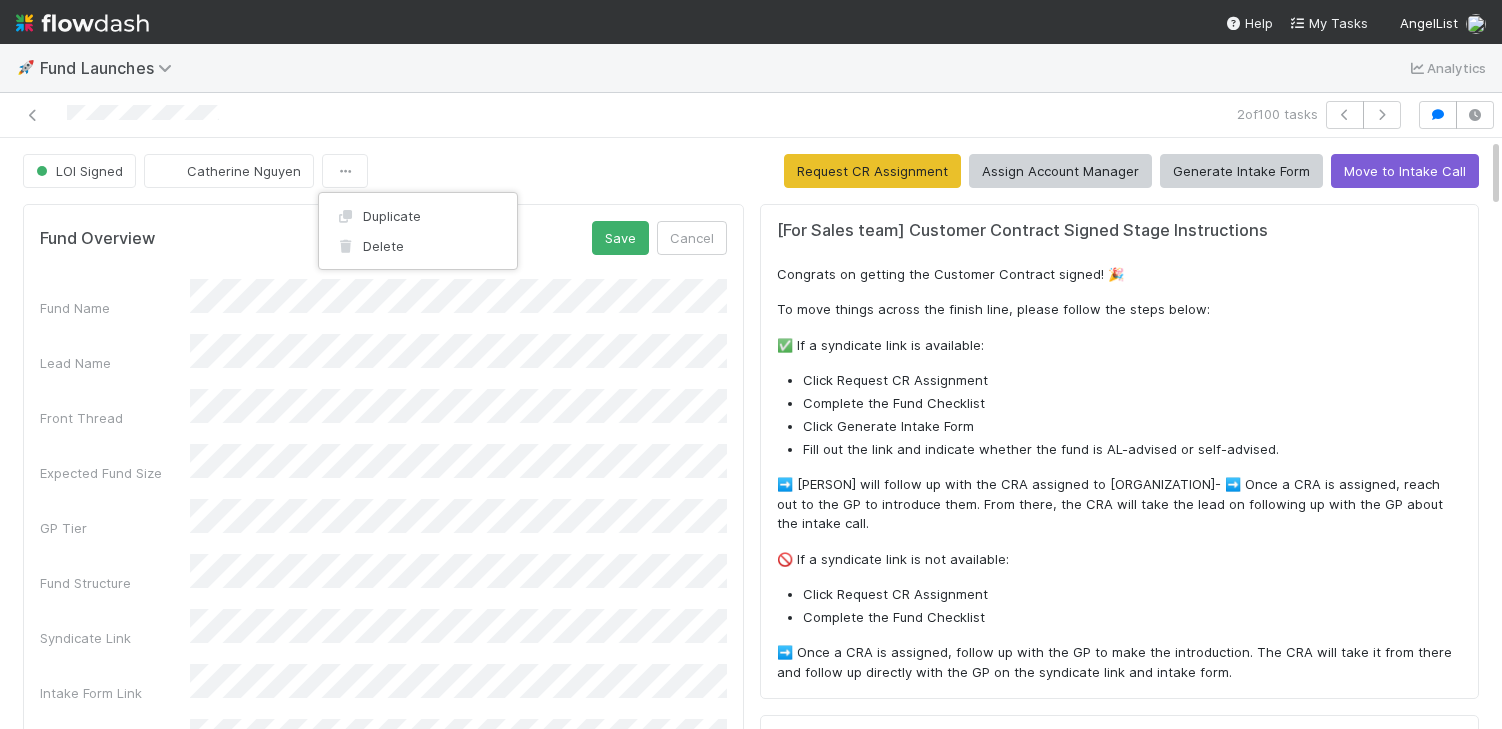 click on "Duplicate Delete" at bounding box center (751, 364) 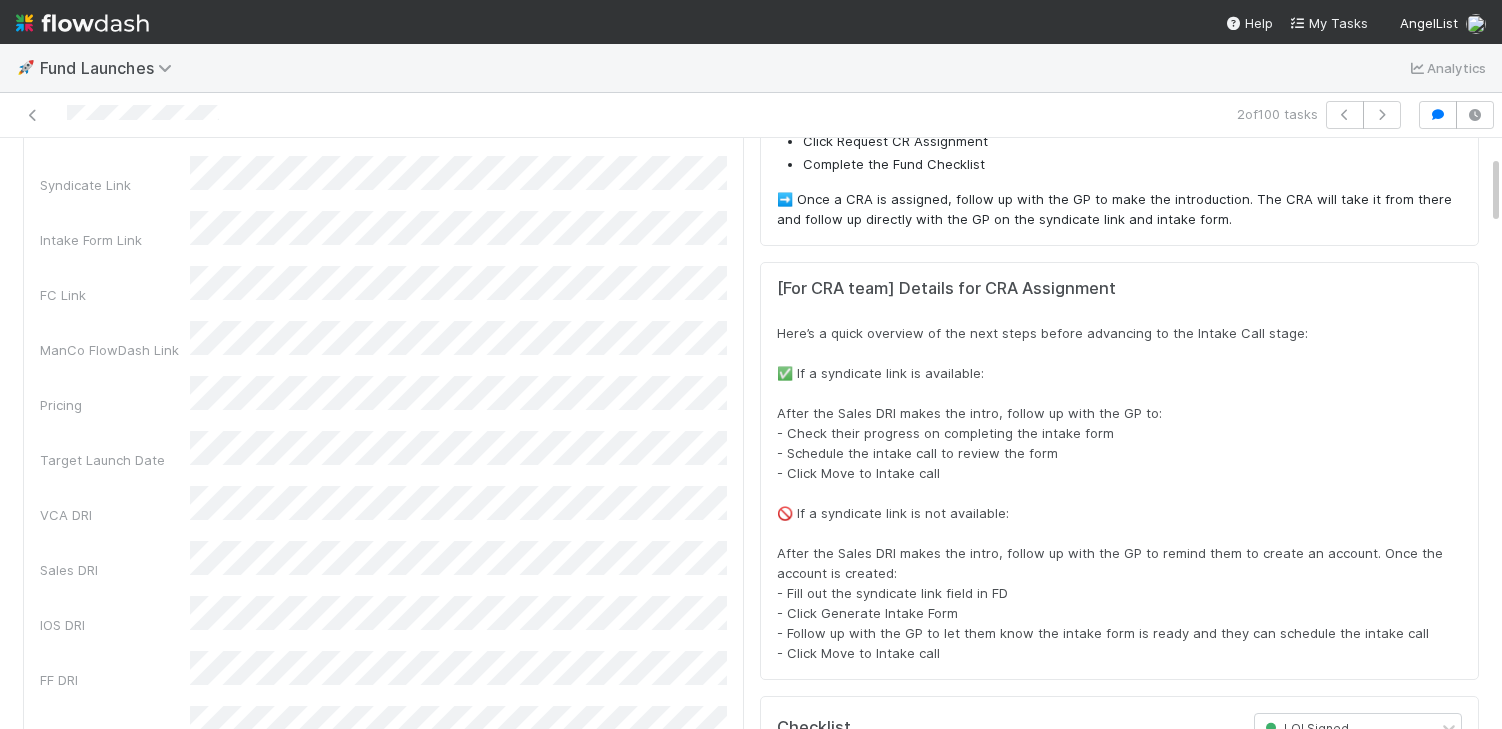 scroll, scrollTop: 942, scrollLeft: 0, axis: vertical 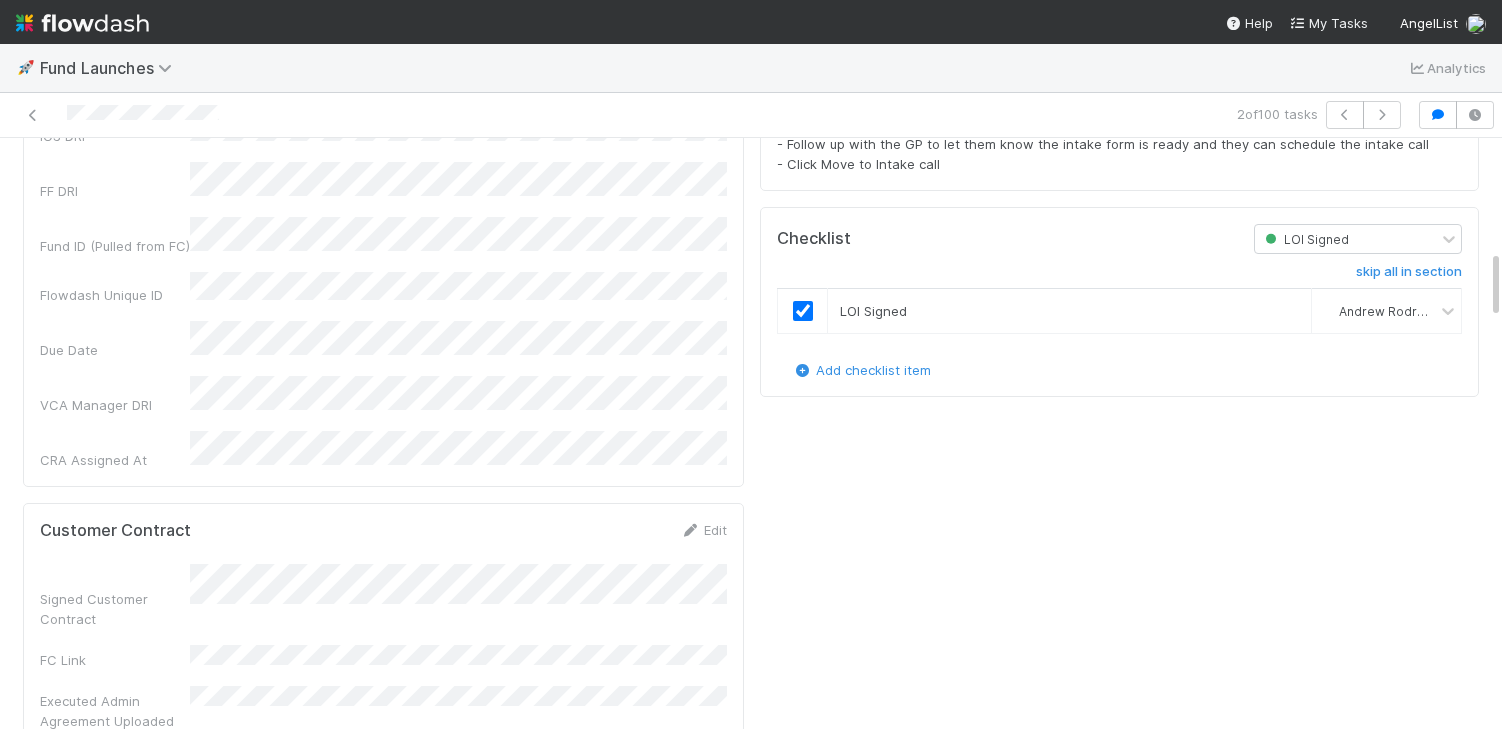 click on "[For Sales team] Customer Contract Signed Stage Instructions Congrats on getting the Customer Contract signed! 🎉
To move things across the finish line, please follow the steps below:
✅ If a syndicate link is available:
Click Request CR Assignment
Complete the Fund Checklist
Click Generate Intake Form
Fill out the link and indicate whether the fund is AL-advised or self-advised.
➡️ [PERSON] will follow up with the CRA assigned to [ORGANIZATION]-
➡️ Once a CRA is assigned, reach out to the GP to introduce them. From there, the CRA will take the lead on following up with the GP about the intake call.
🚫 If a syndicate link is not available:
Click Request CR Assignment
Complete the Fund Checklist
➡️ Once a CRA is assigned, follow up with the GP to make the introduction. The CRA will take it from there and follow up directly with the GP on the syndicate link and intake form. [For CRA team] Details for CRA Assignment  Checklist    LOI Signed   LOI Signed" at bounding box center [1119, 1490] 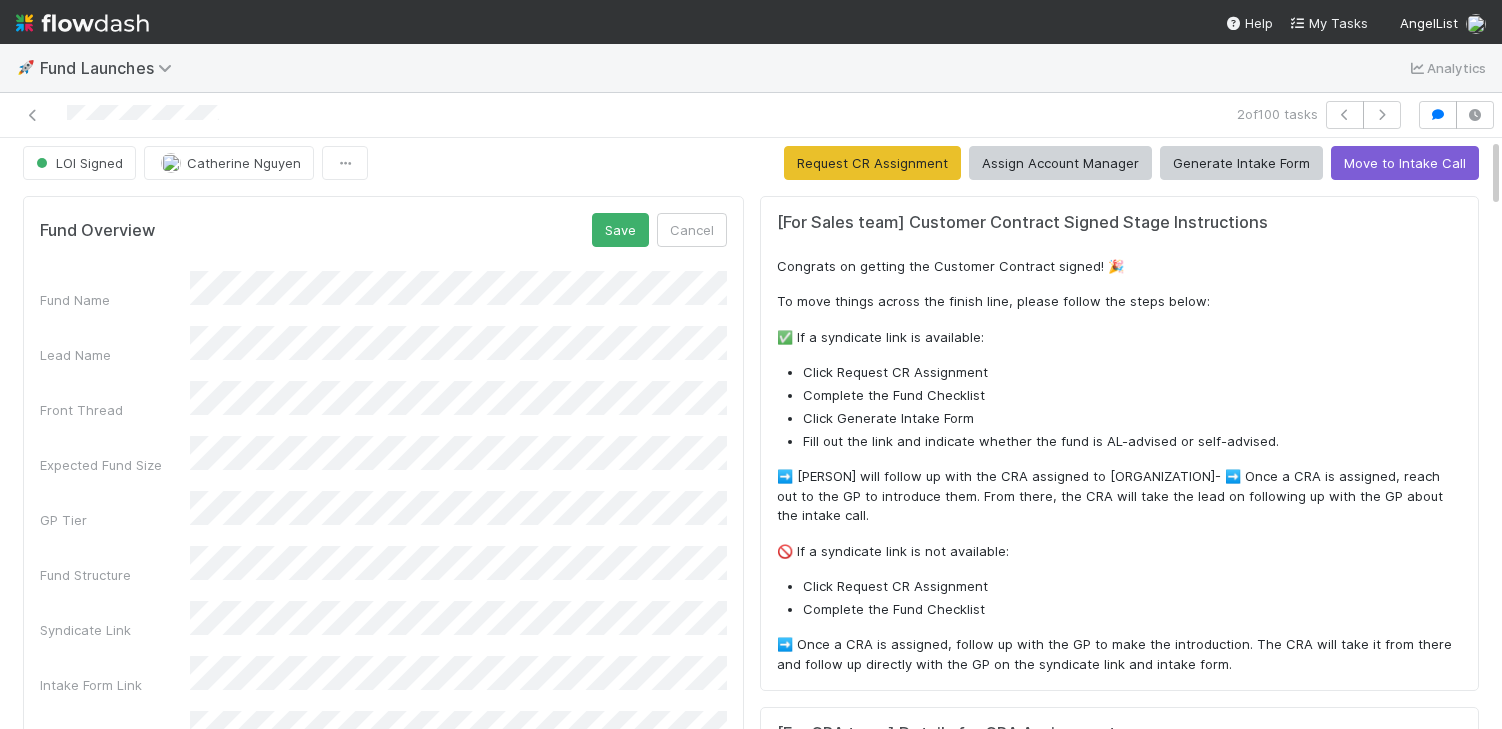 scroll, scrollTop: 0, scrollLeft: 0, axis: both 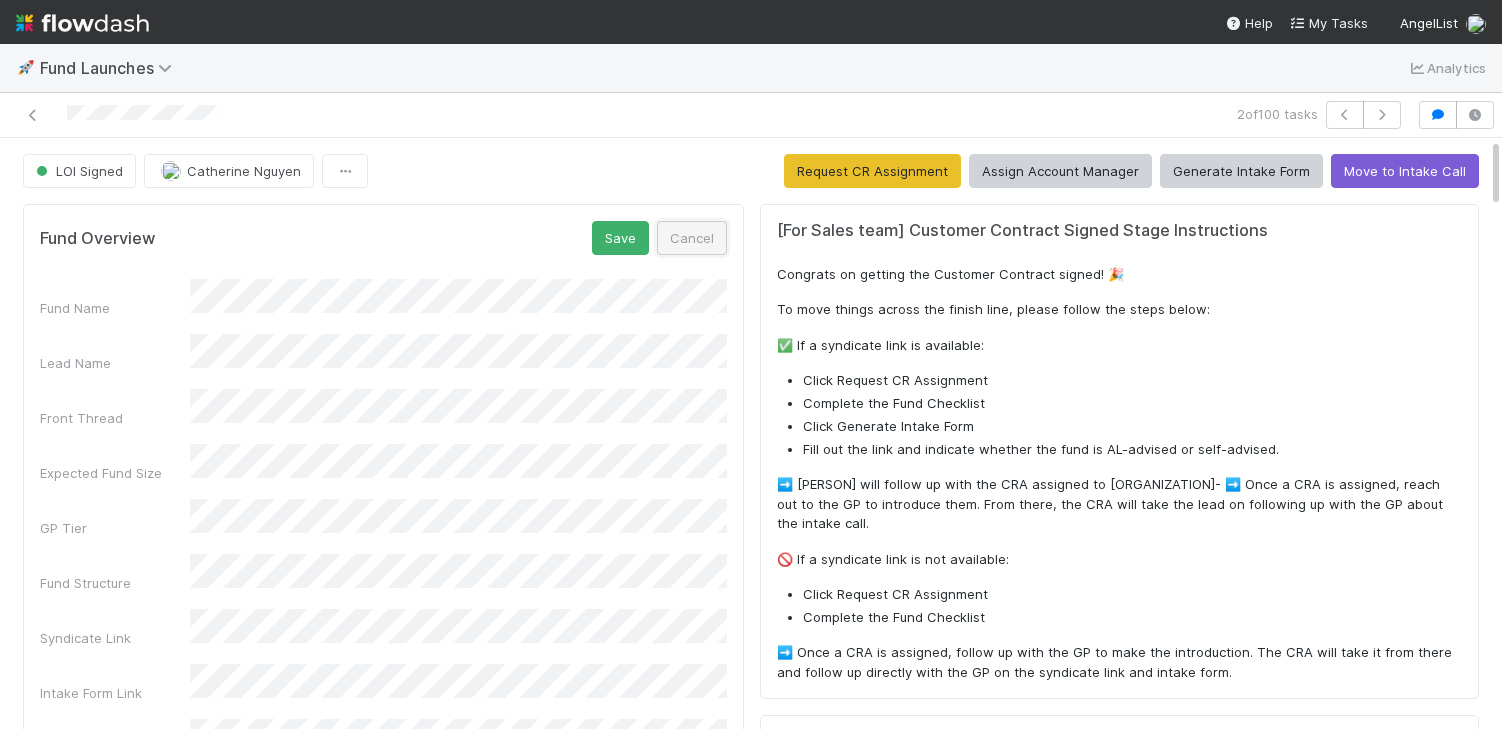 click on "Cancel" at bounding box center (692, 238) 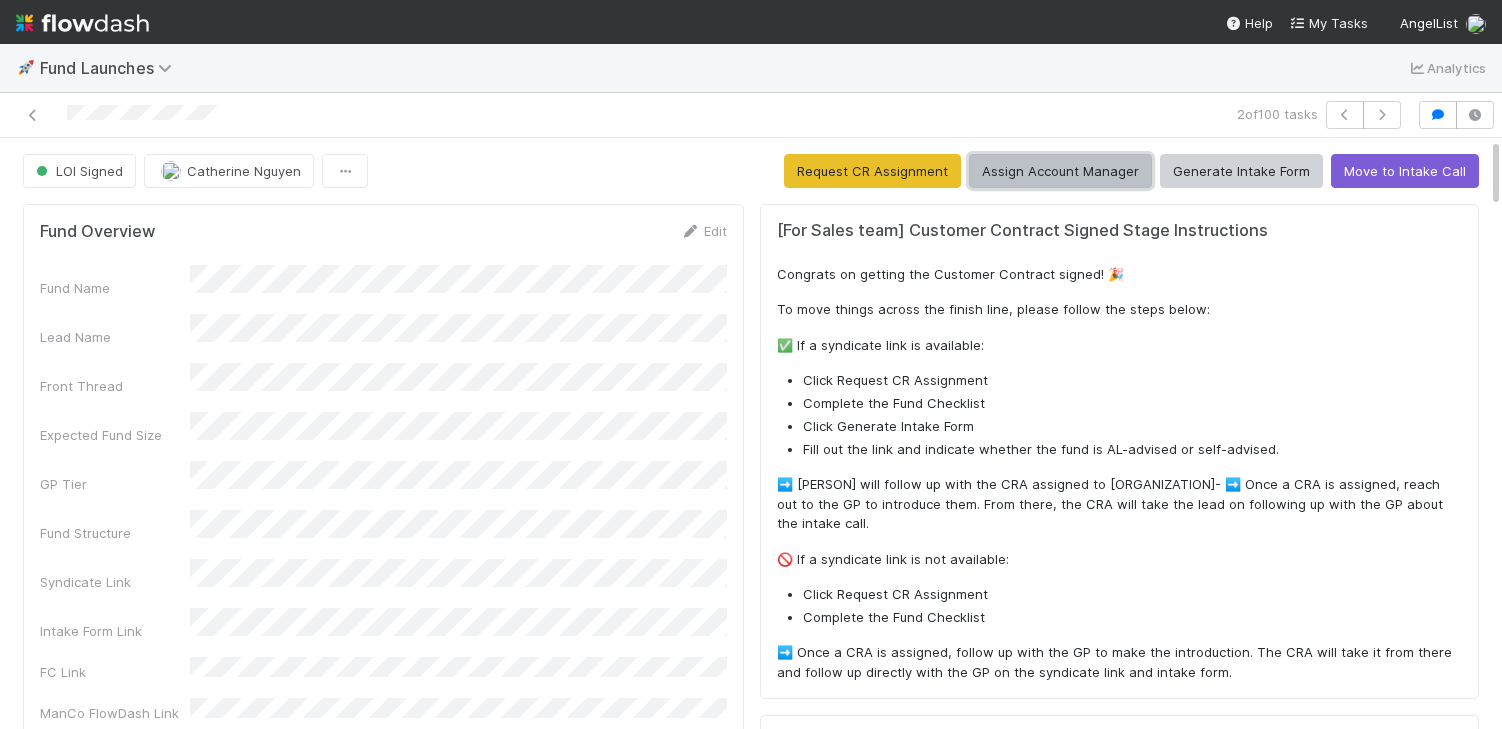 click on "Assign Account Manager" at bounding box center [1060, 171] 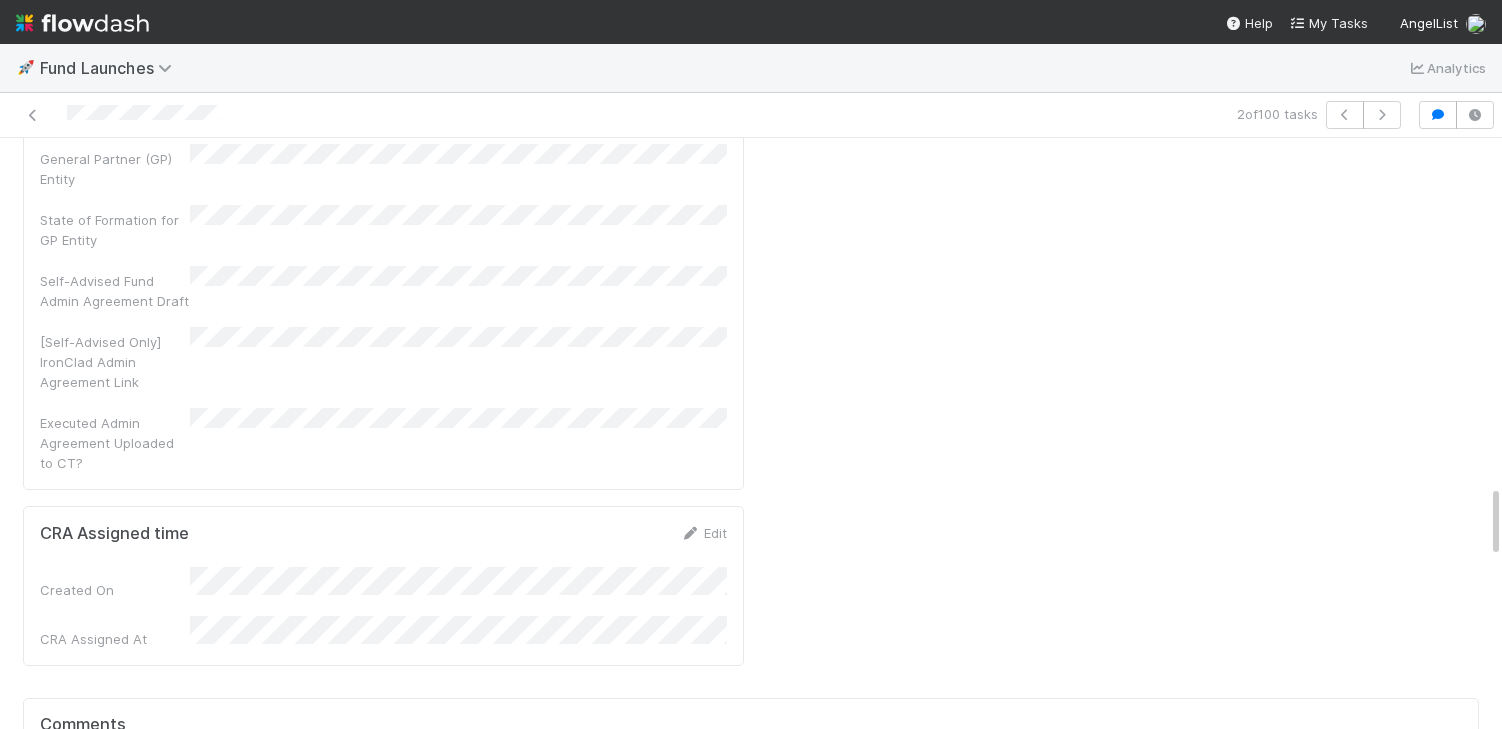 scroll, scrollTop: 4201, scrollLeft: 0, axis: vertical 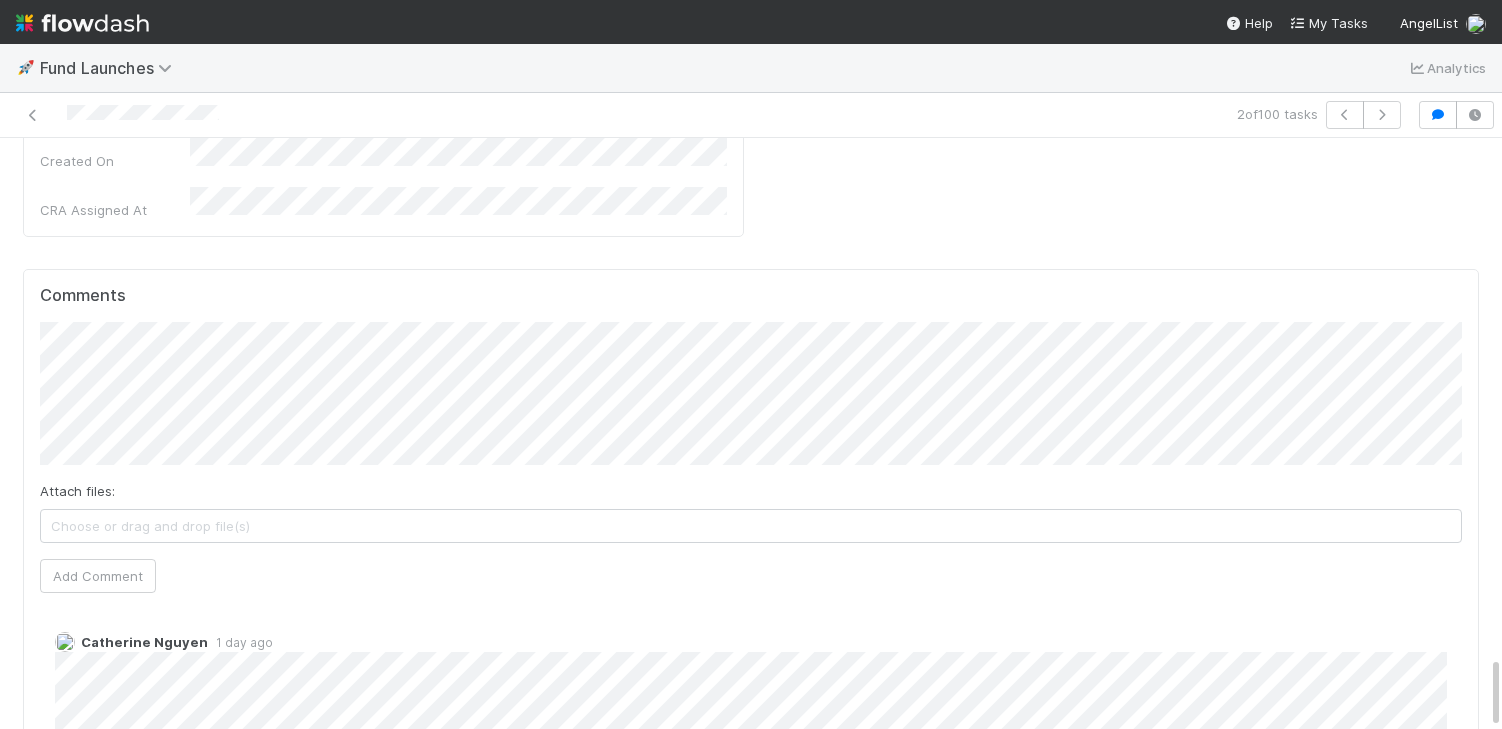 click on "[FIRST] [LAST]  performed the  Assign Account Manager  action." at bounding box center [751, 946] 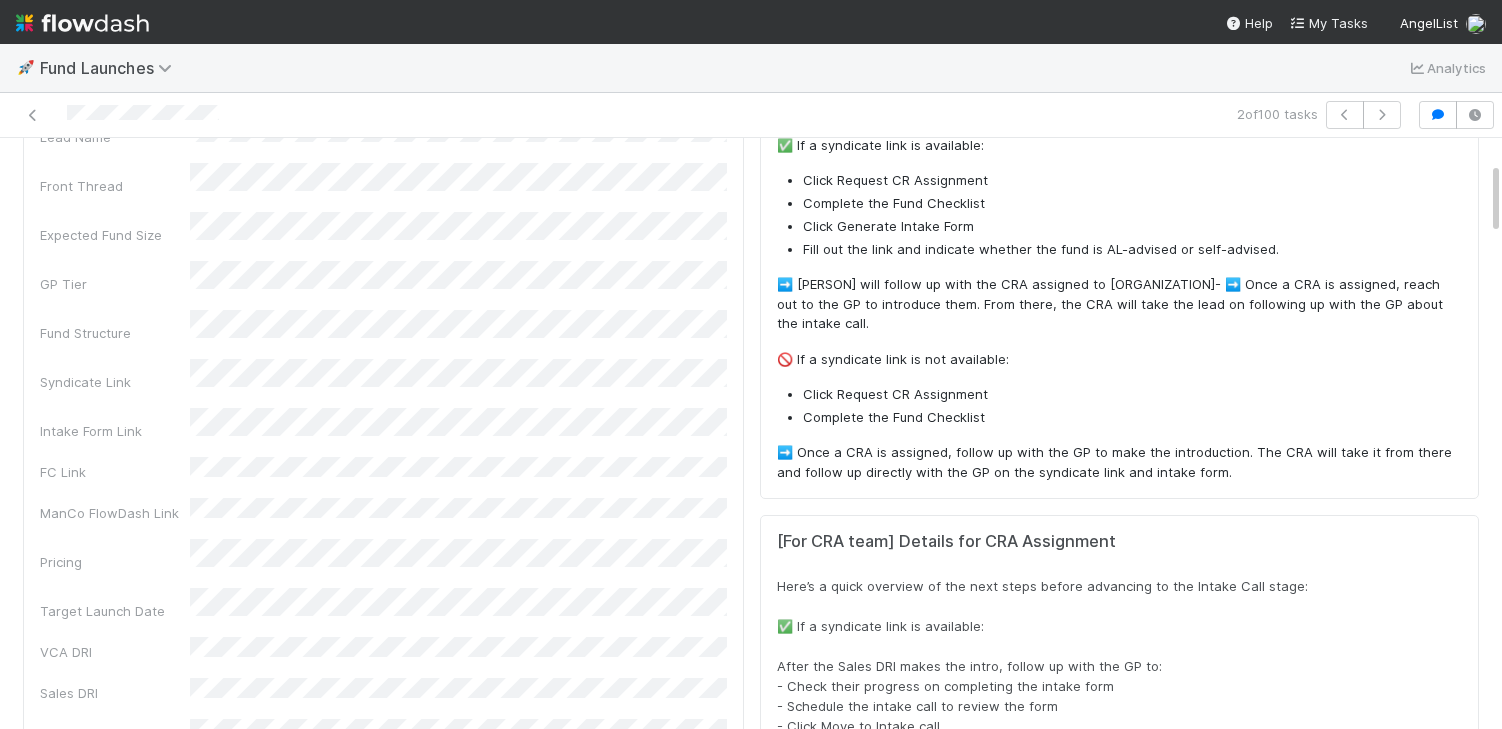 scroll, scrollTop: 0, scrollLeft: 0, axis: both 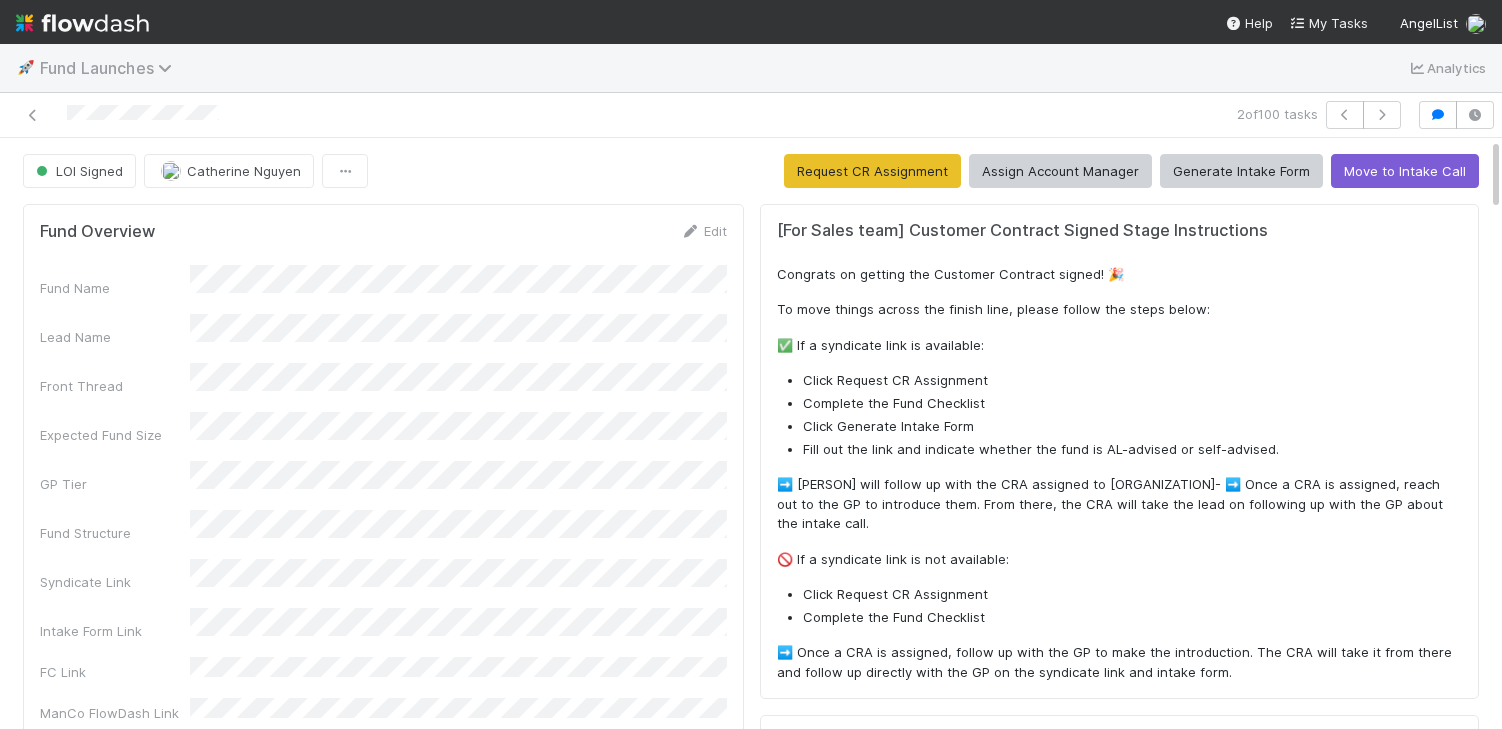 click on "Fund Launches" at bounding box center (111, 68) 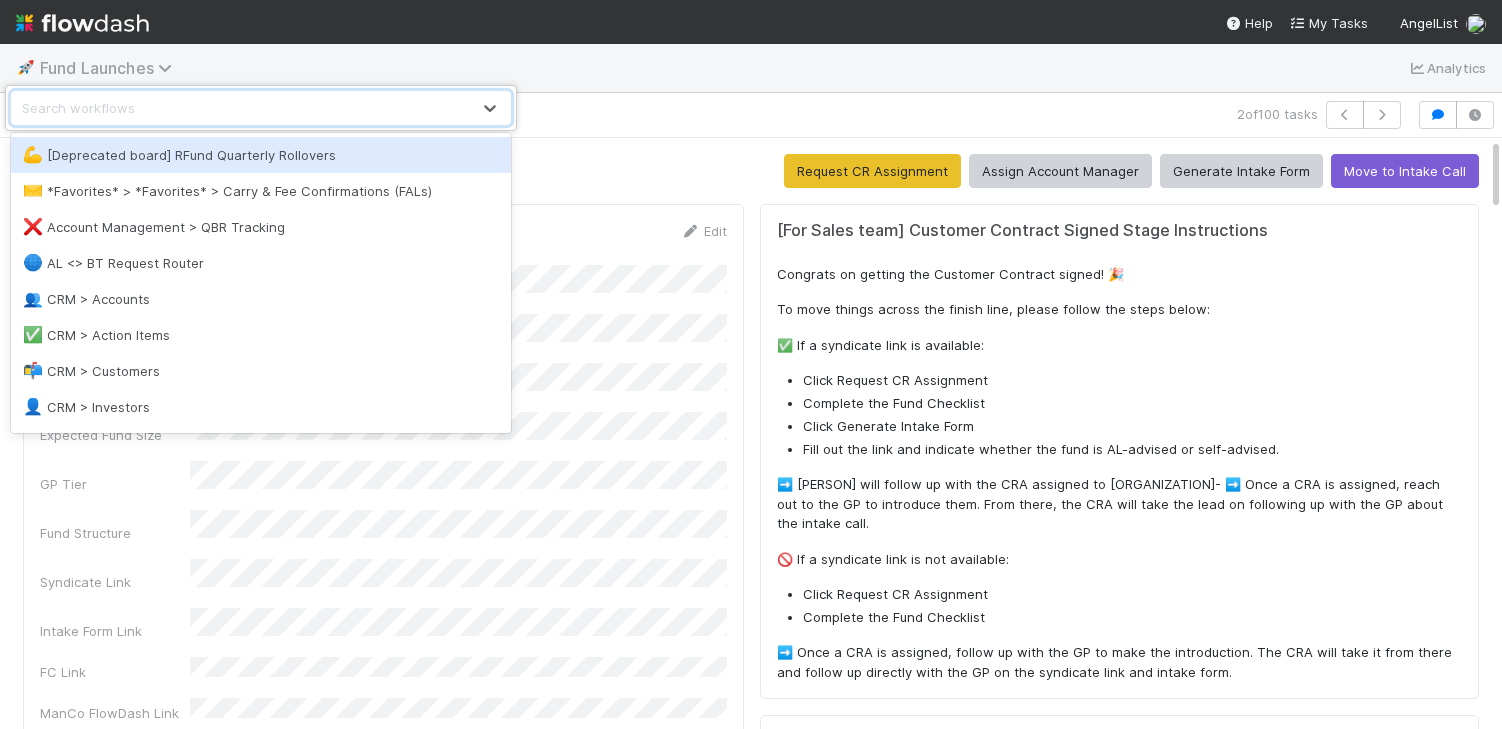 click on "option [Deprecated board] RFund Quarterly Rollovers focused, 1 of 30. 30 results available. Use Up and Down to choose options, press Enter to select the currently focused option, press Escape to exit the menu, press Tab to select the option and exit the menu. Search workflows" at bounding box center [751, 364] 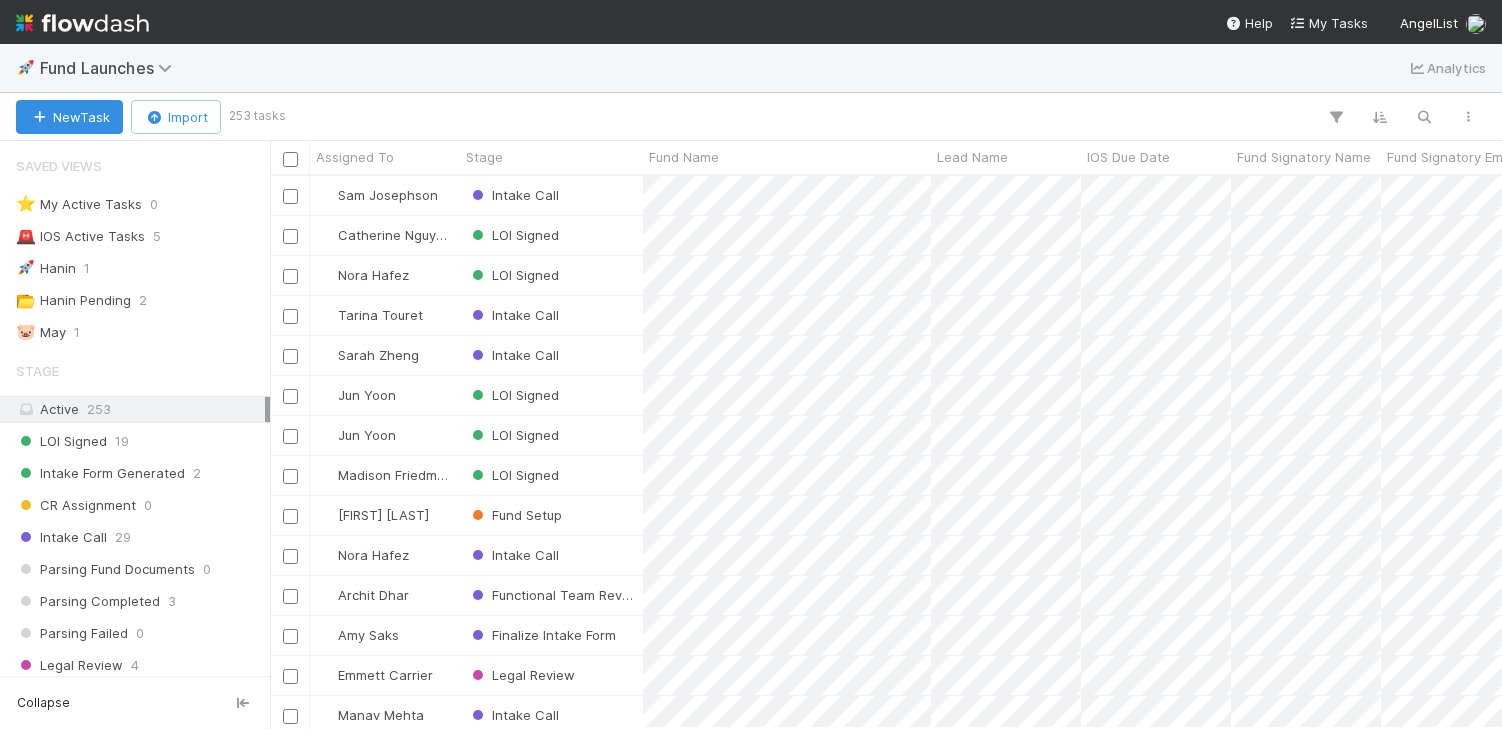 scroll, scrollTop: 0, scrollLeft: 1, axis: horizontal 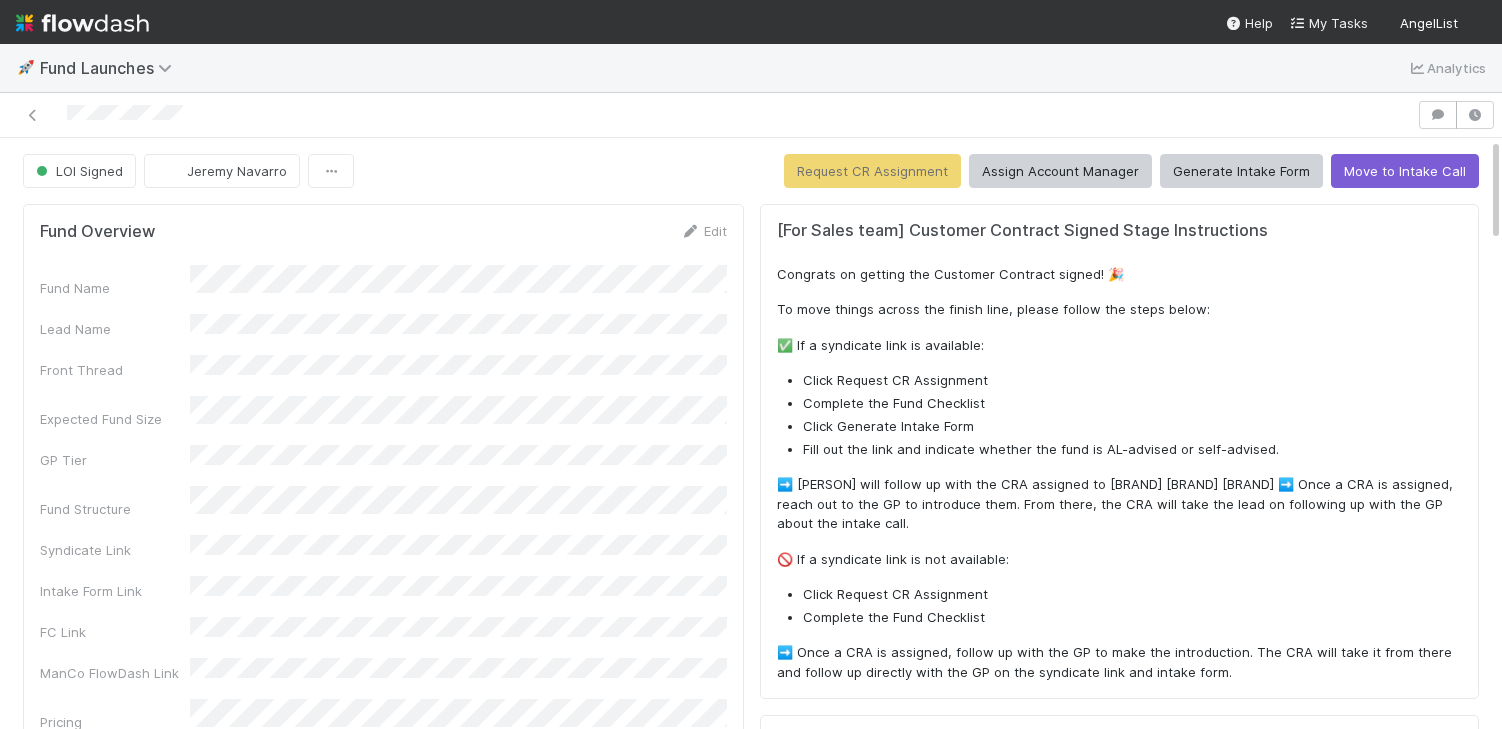 click on "Click Generate Intake Form" at bounding box center (1132, 427) 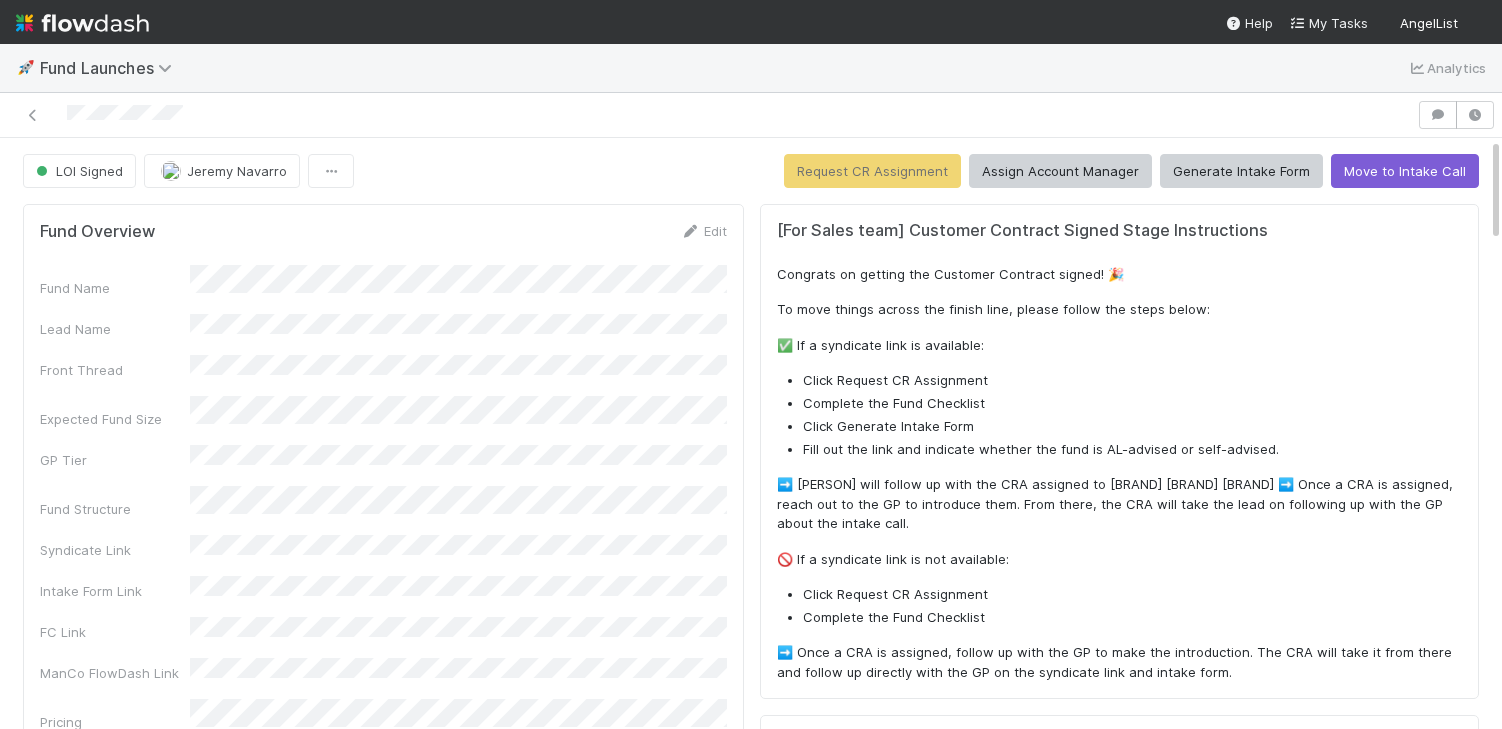 click on "Click Generate Intake Form" at bounding box center [1132, 427] 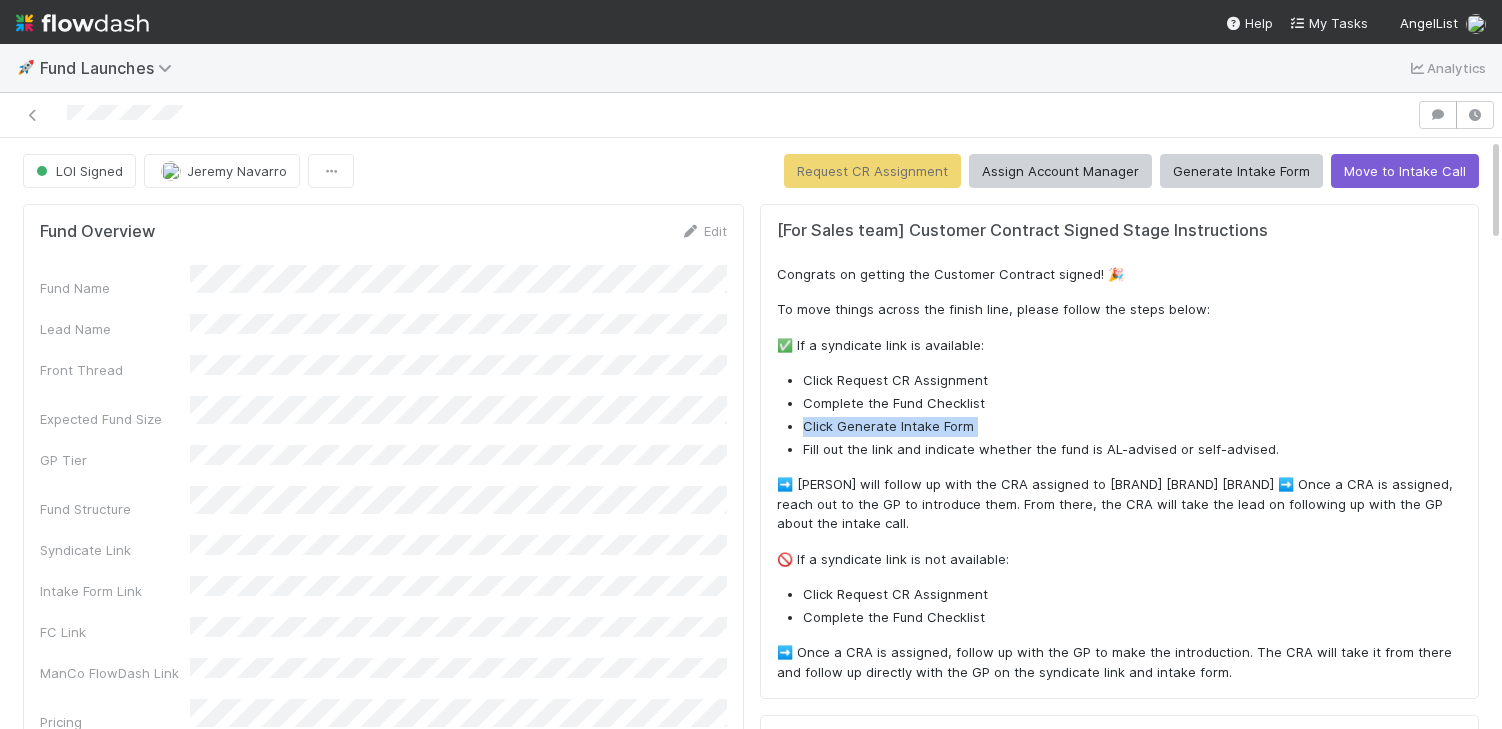 click on "Click Generate Intake Form" at bounding box center (1132, 427) 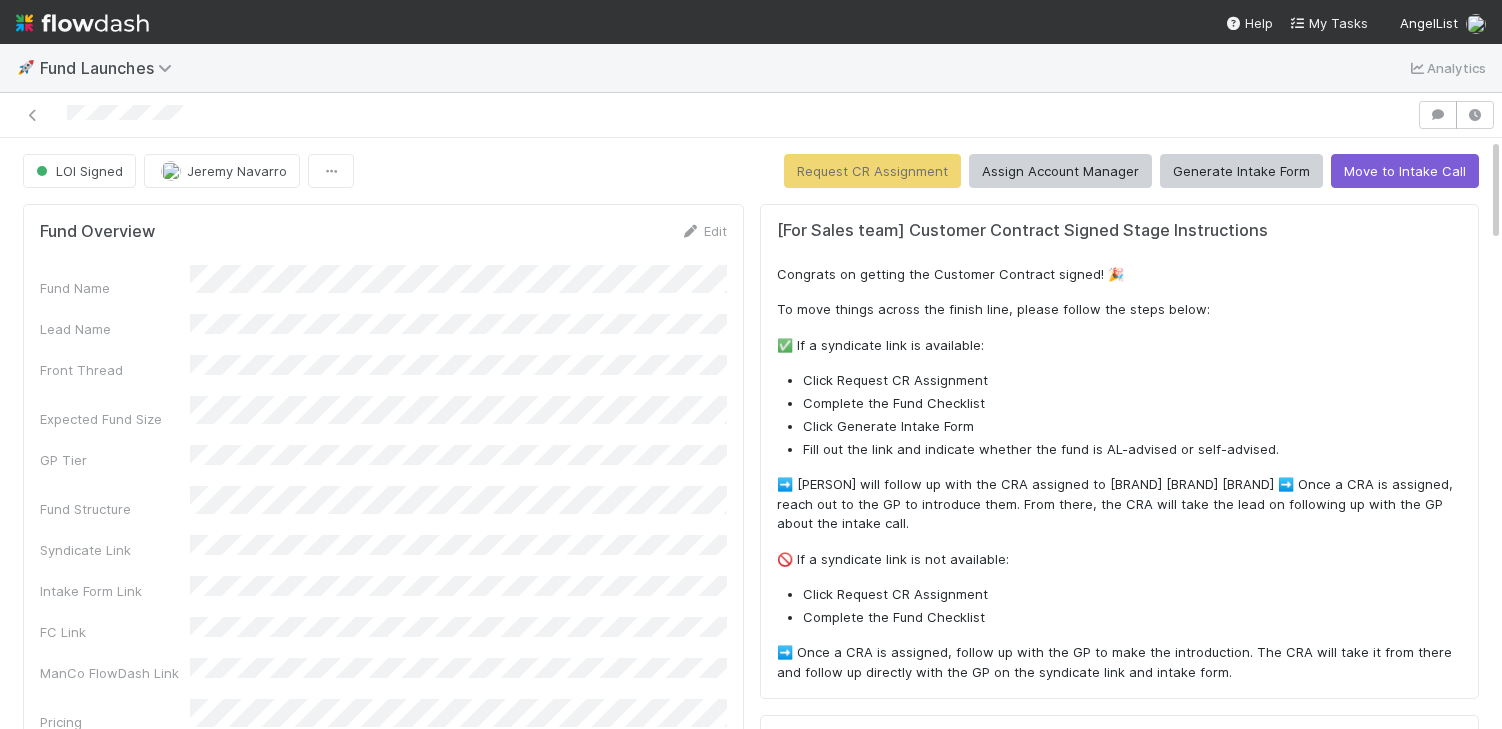 click on "Click Generate Intake Form" at bounding box center (1132, 427) 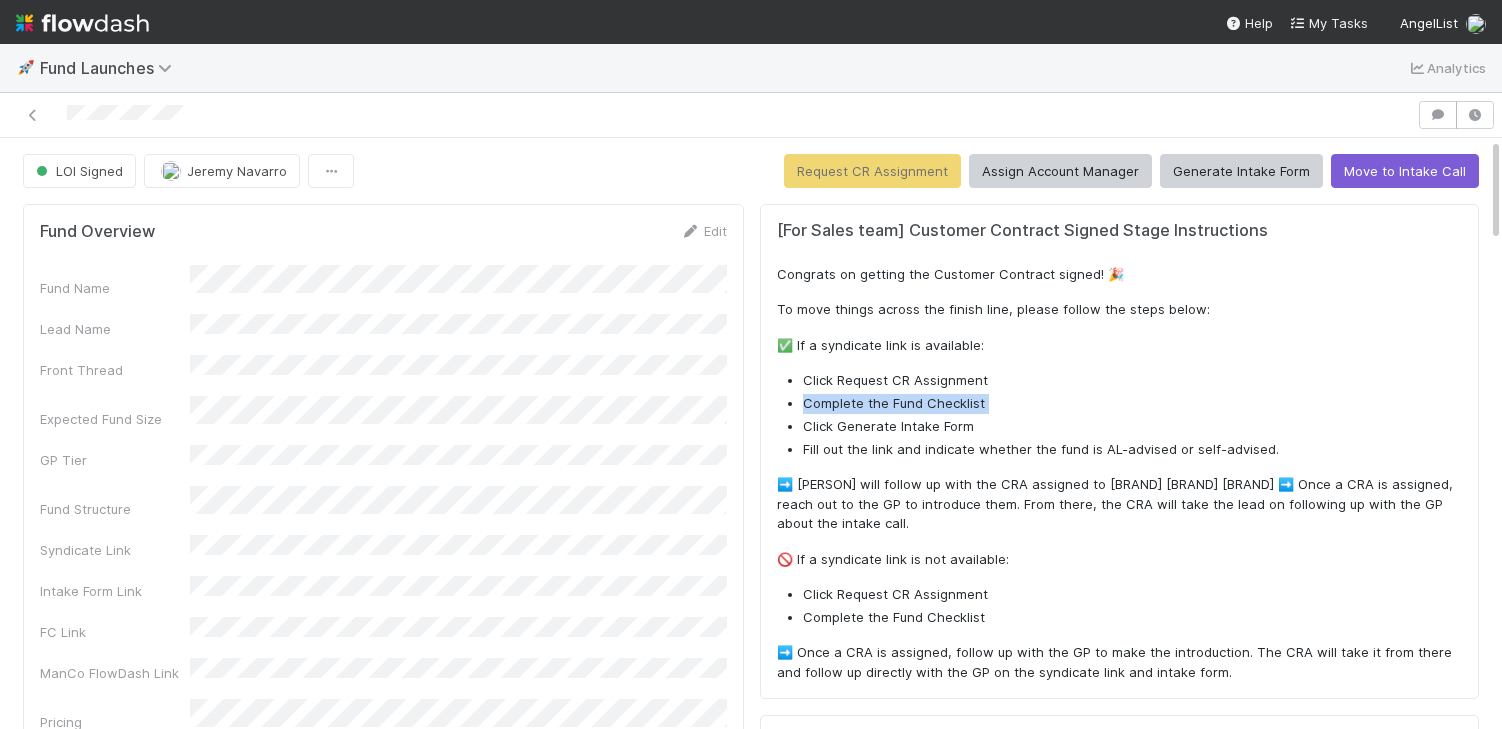 click on "Complete the Fund Checklist" at bounding box center [1132, 404] 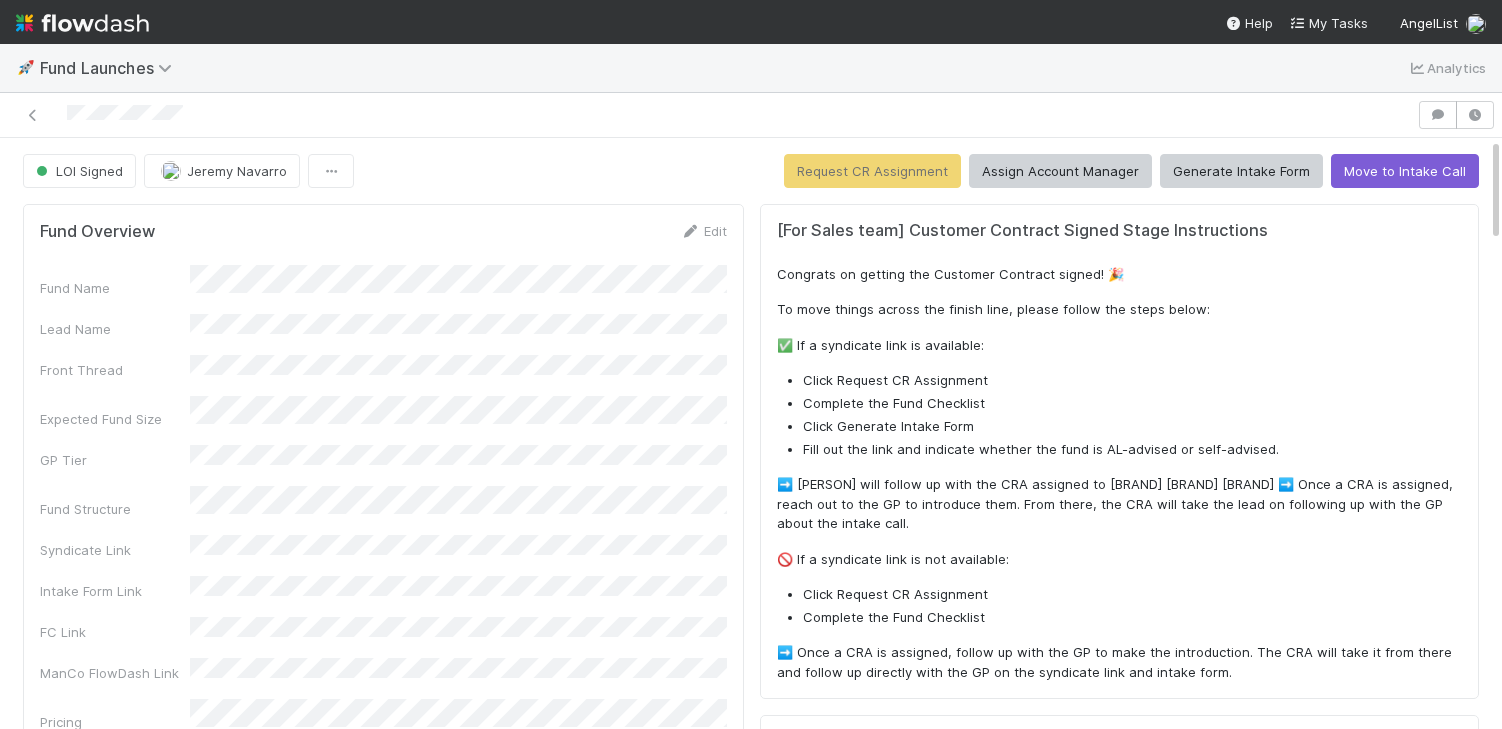 click on "Complete the Fund Checklist" at bounding box center (1132, 404) 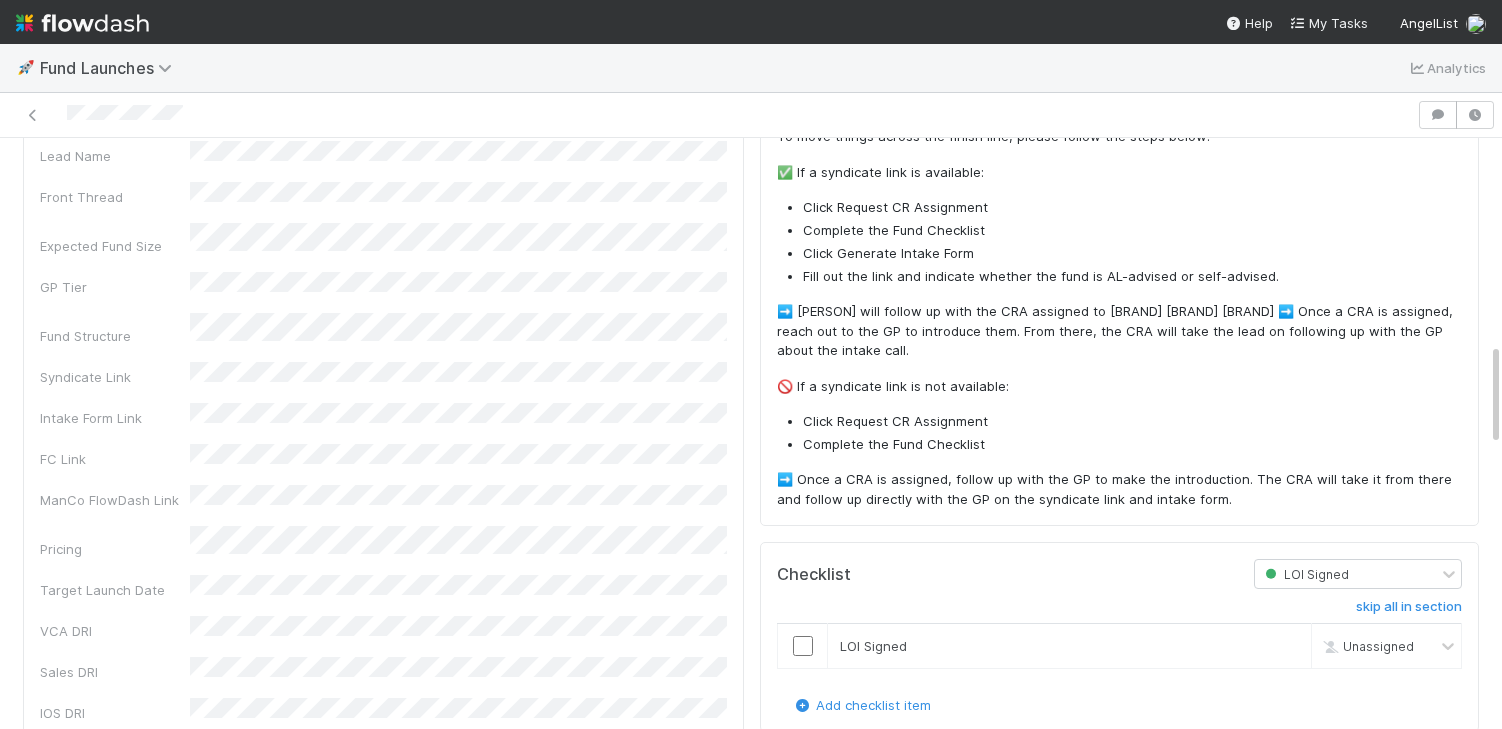 scroll, scrollTop: 0, scrollLeft: 0, axis: both 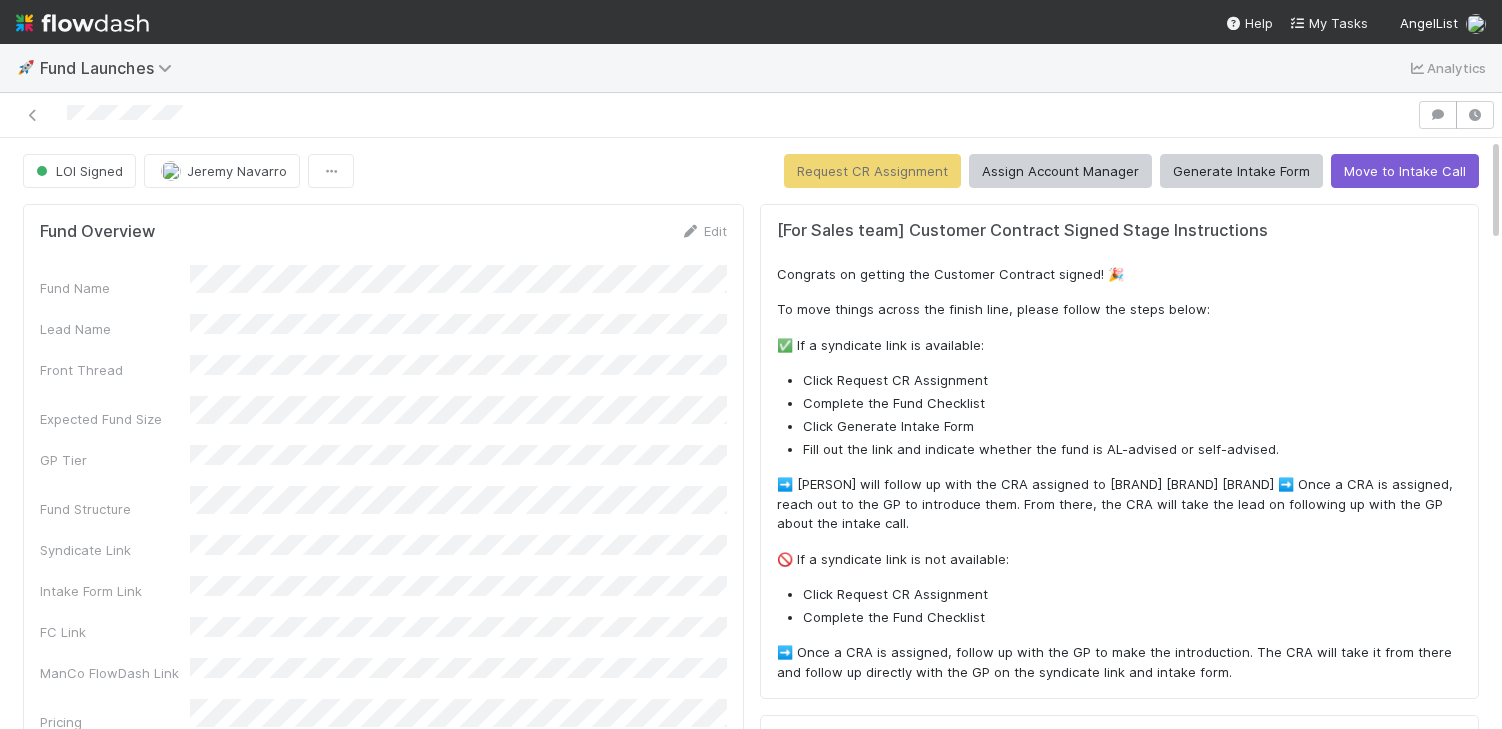 click on "Click Request CR Assignment" at bounding box center (1132, 381) 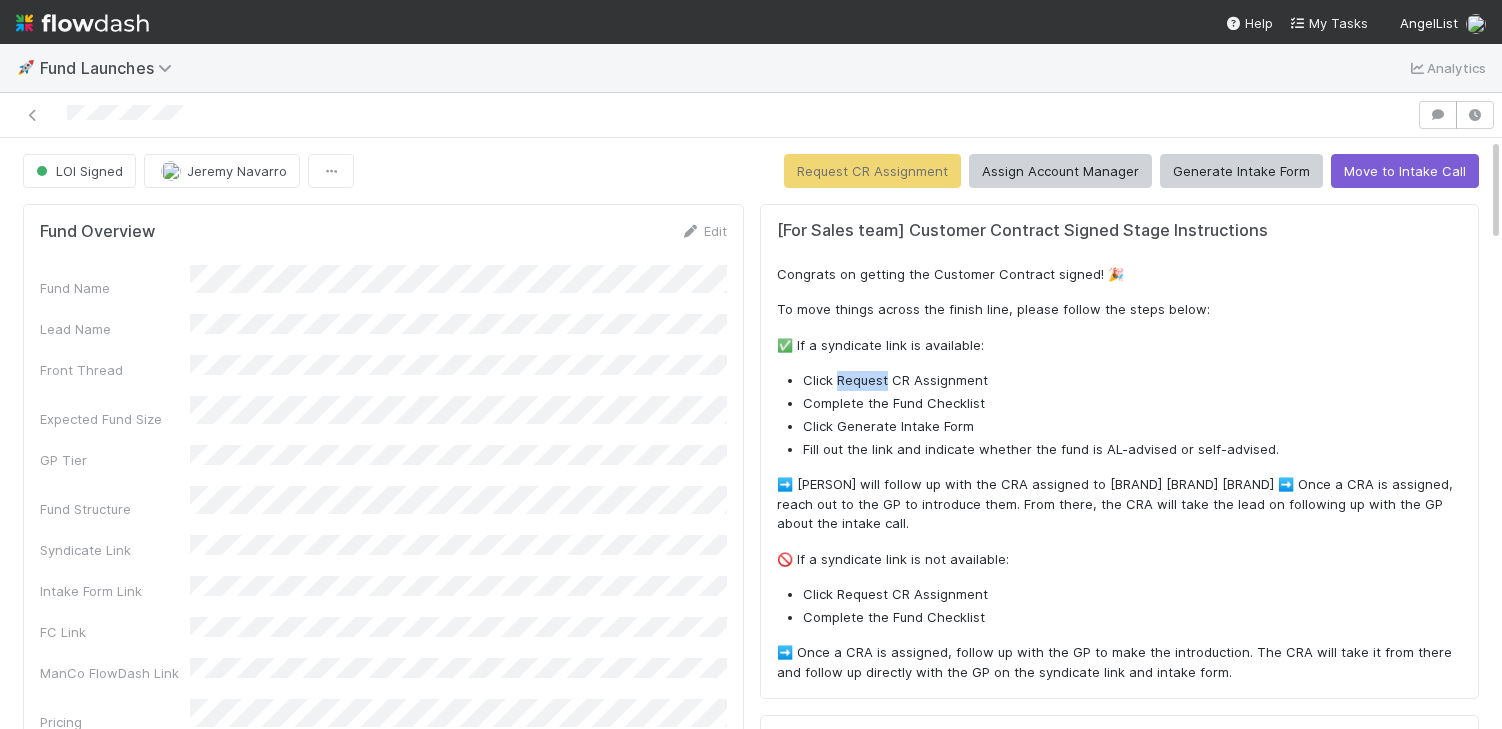 click on "Click Request CR Assignment" at bounding box center [1132, 381] 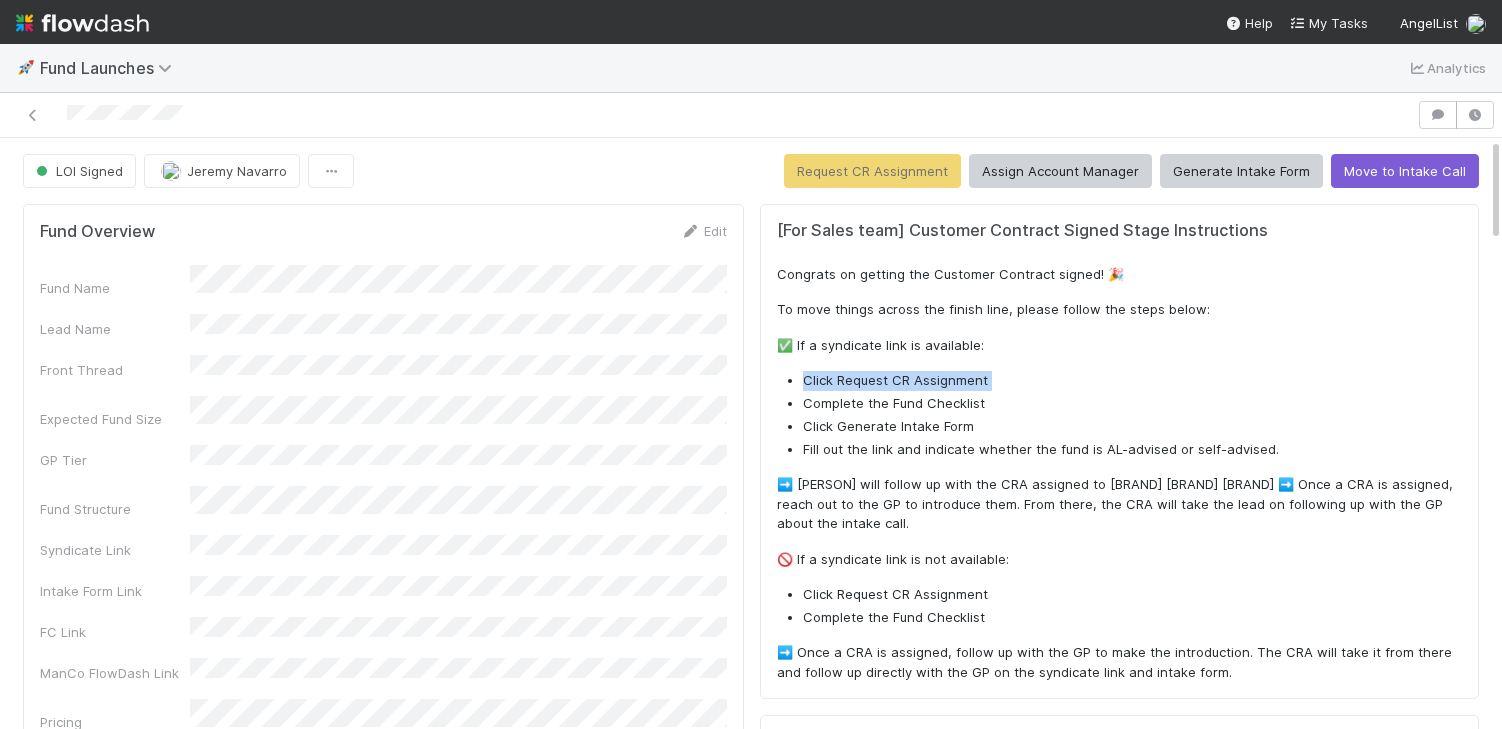 click on "Click Request CR Assignment" at bounding box center (1132, 381) 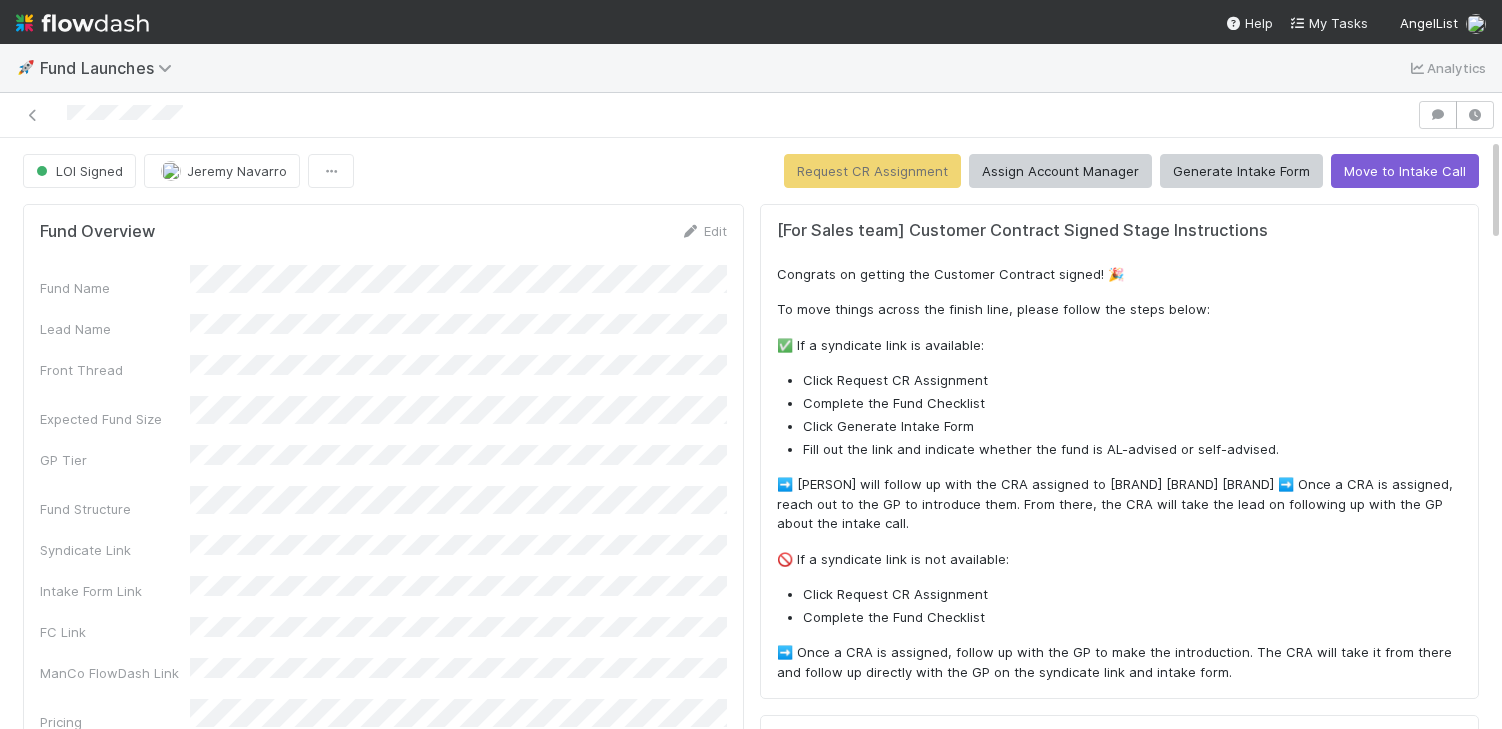 click on "Complete the Fund Checklist" at bounding box center (1132, 404) 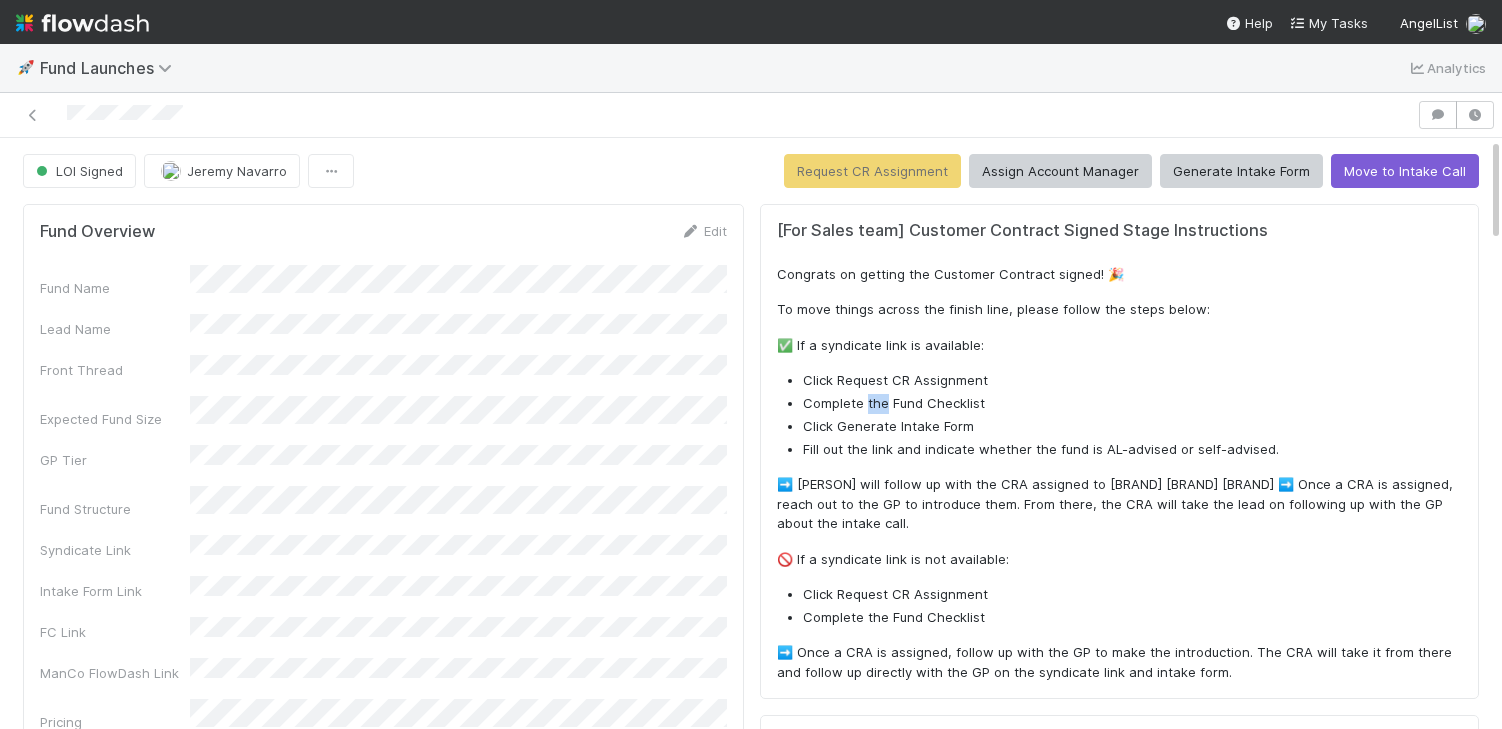click on "Complete the Fund Checklist" at bounding box center (1132, 404) 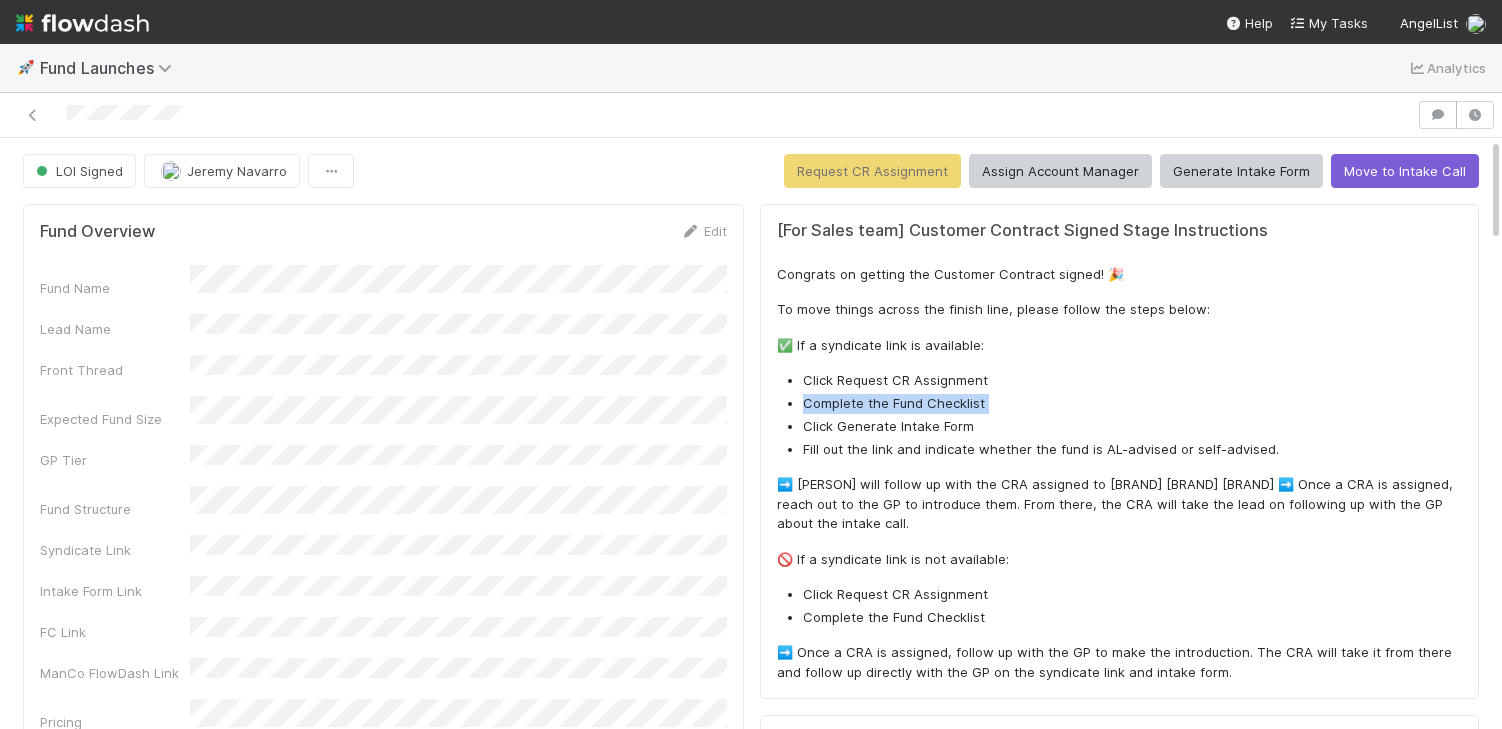 click on "Complete the Fund Checklist" at bounding box center [1132, 404] 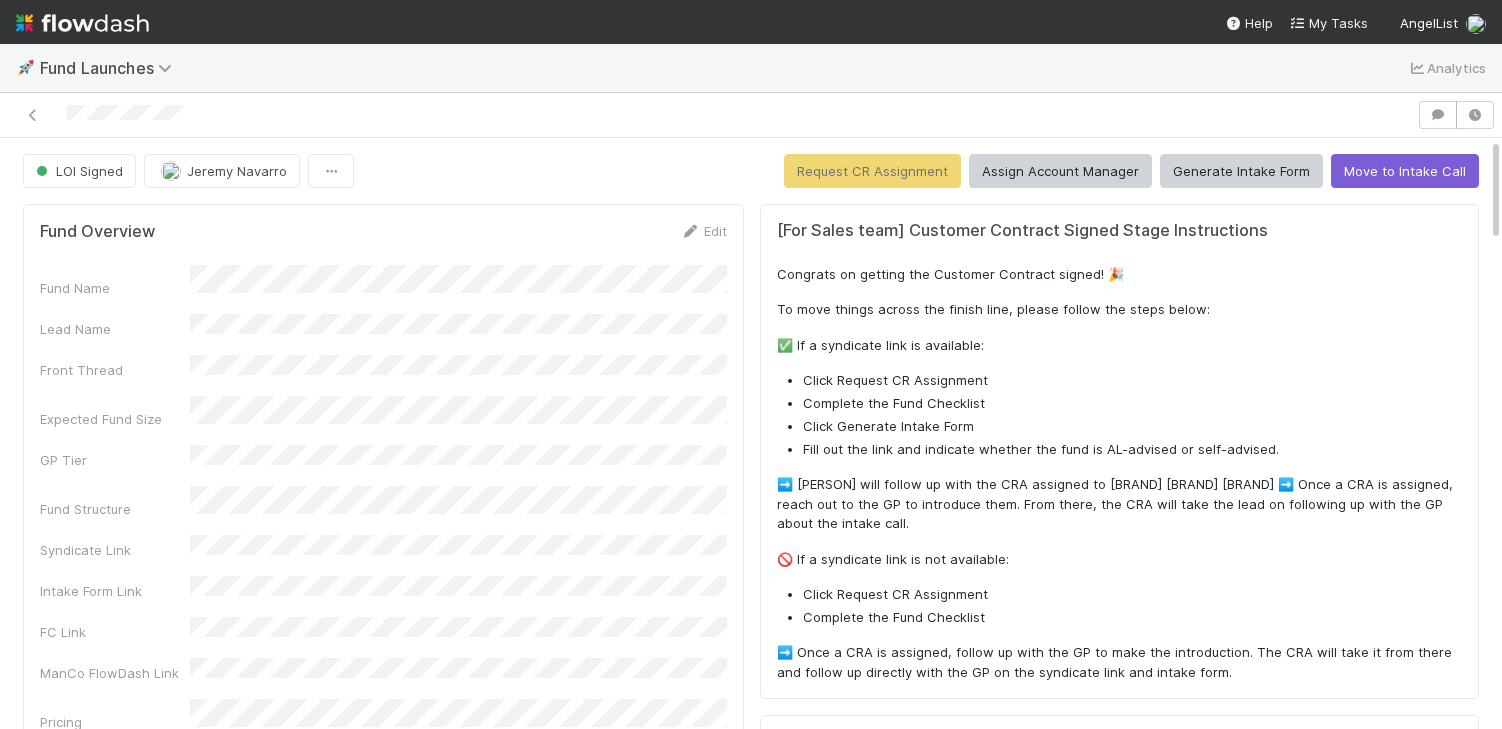 click on "Complete the Fund Checklist" at bounding box center (1132, 404) 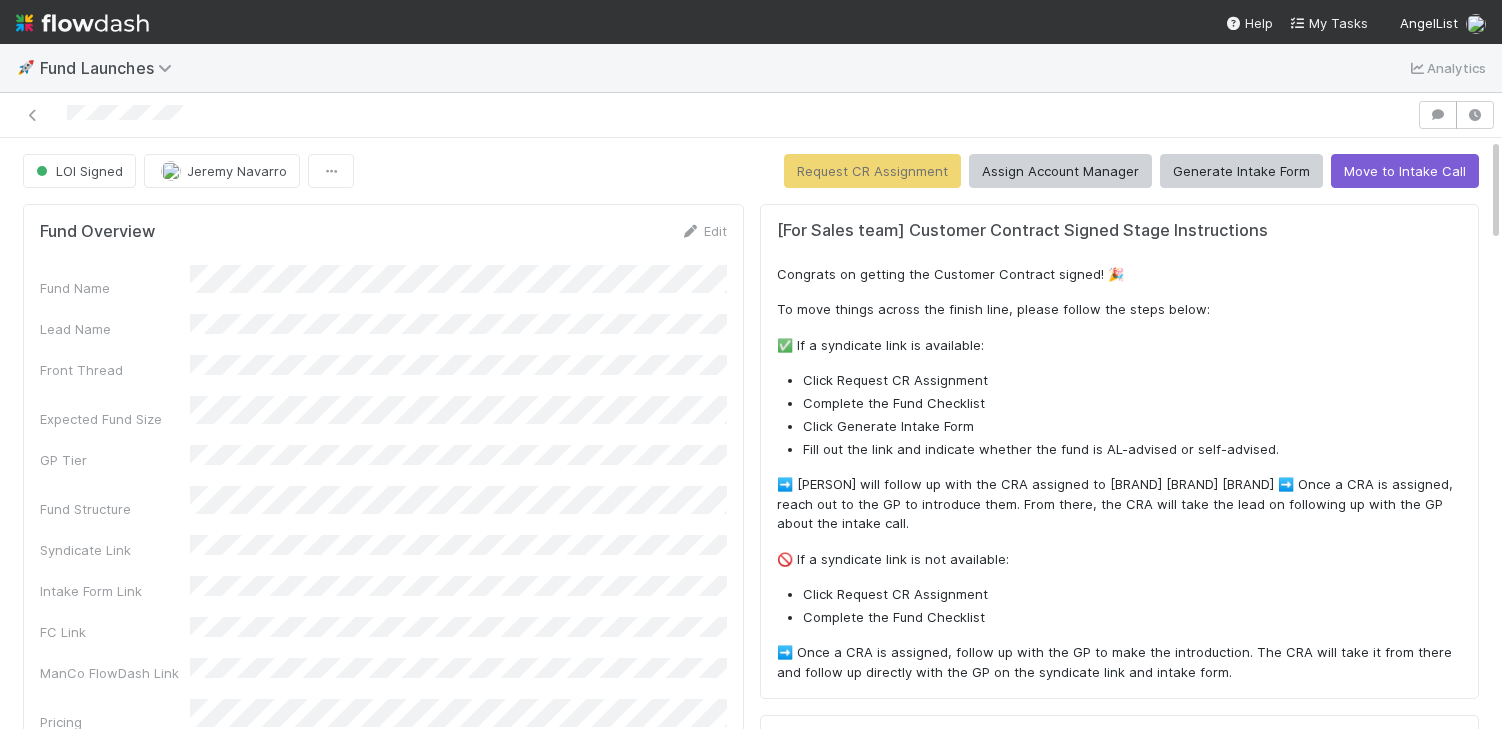 click on "Click Request CR Assignment
Complete the Fund Checklist
Click Generate Intake Form
Fill out the link and indicate whether the fund is AL-advised or self-advised." at bounding box center [1119, 415] 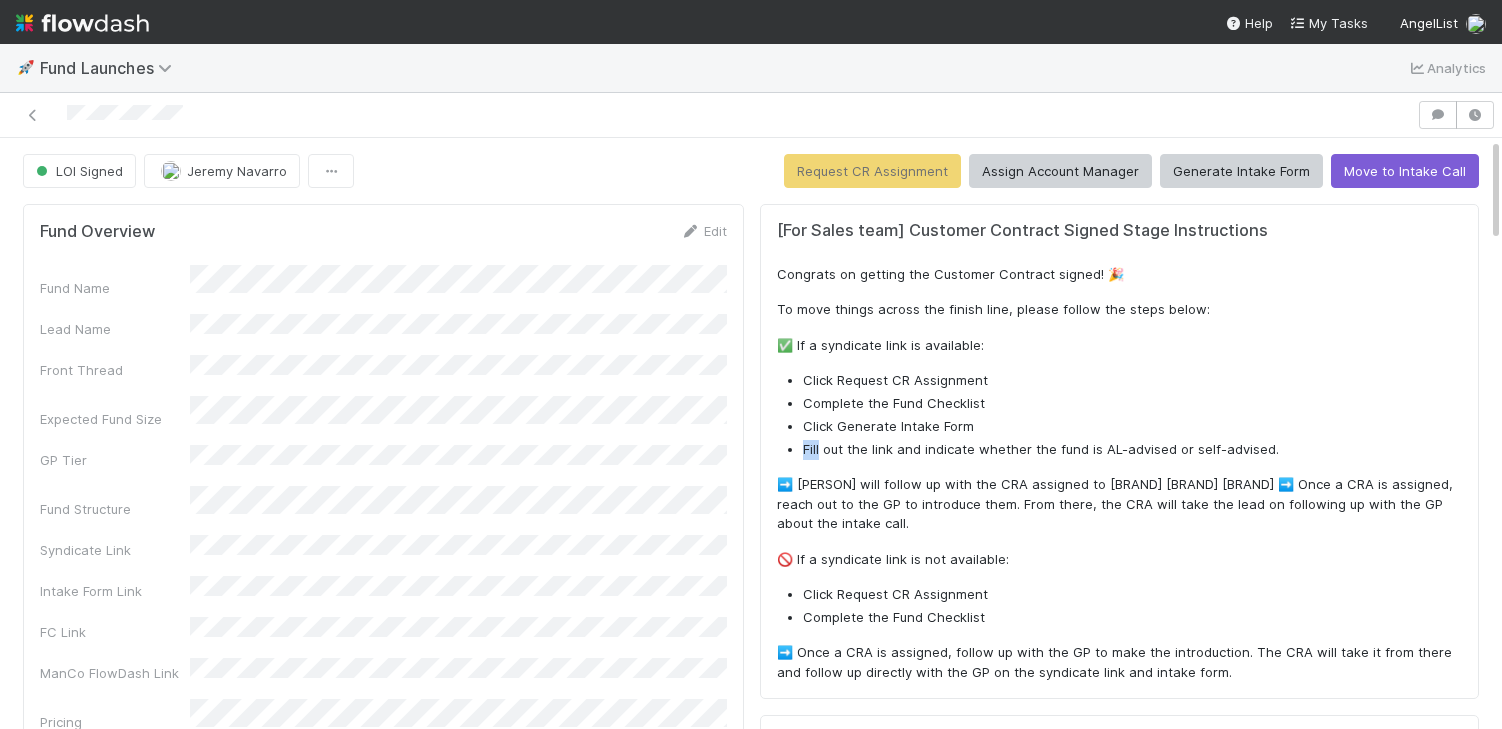 click on "Click Request CR Assignment
Complete the Fund Checklist
Click Generate Intake Form
Fill out the link and indicate whether the fund is AL-advised or self-advised." at bounding box center (1119, 415) 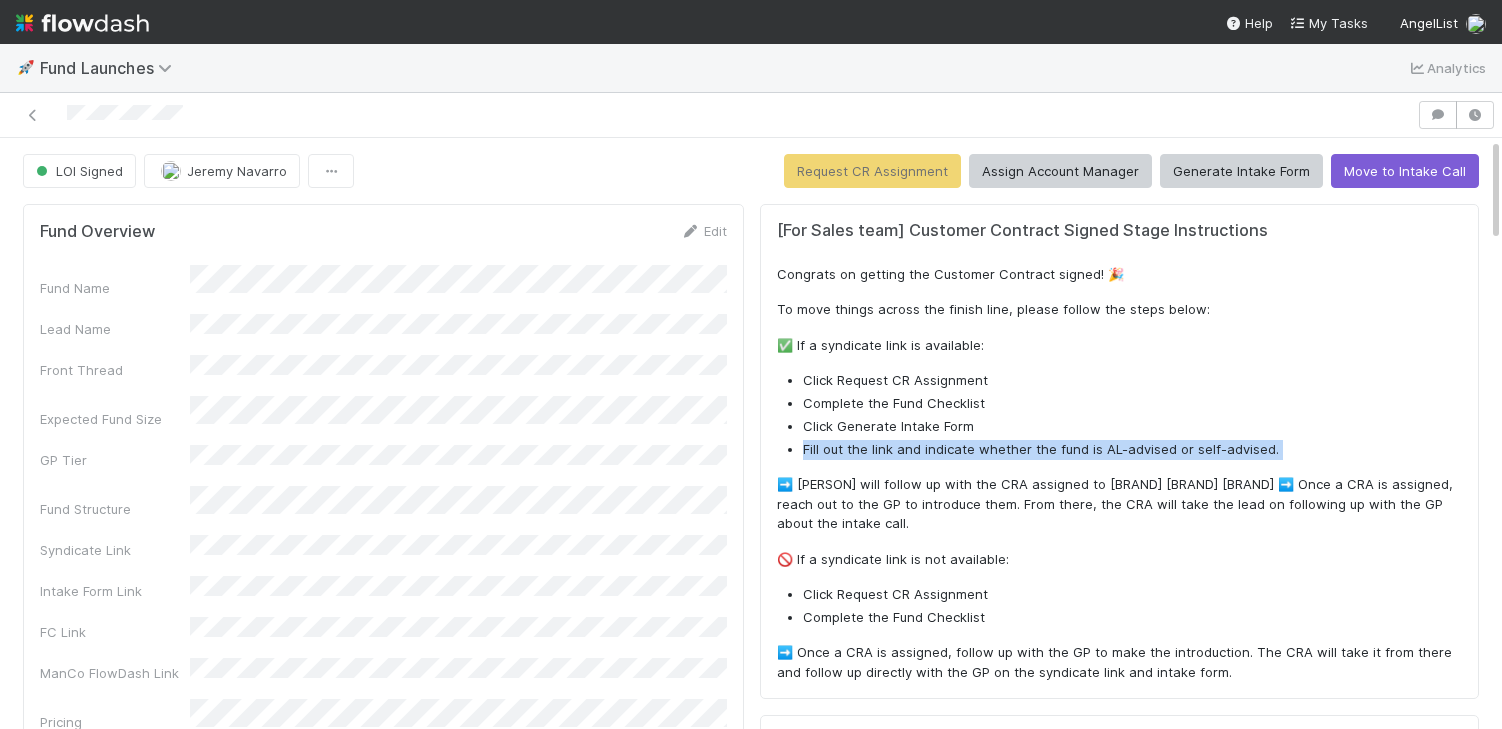 click on "Click Request CR Assignment
Complete the Fund Checklist
Click Generate Intake Form
Fill out the link and indicate whether the fund is AL-advised or self-advised." at bounding box center [1119, 415] 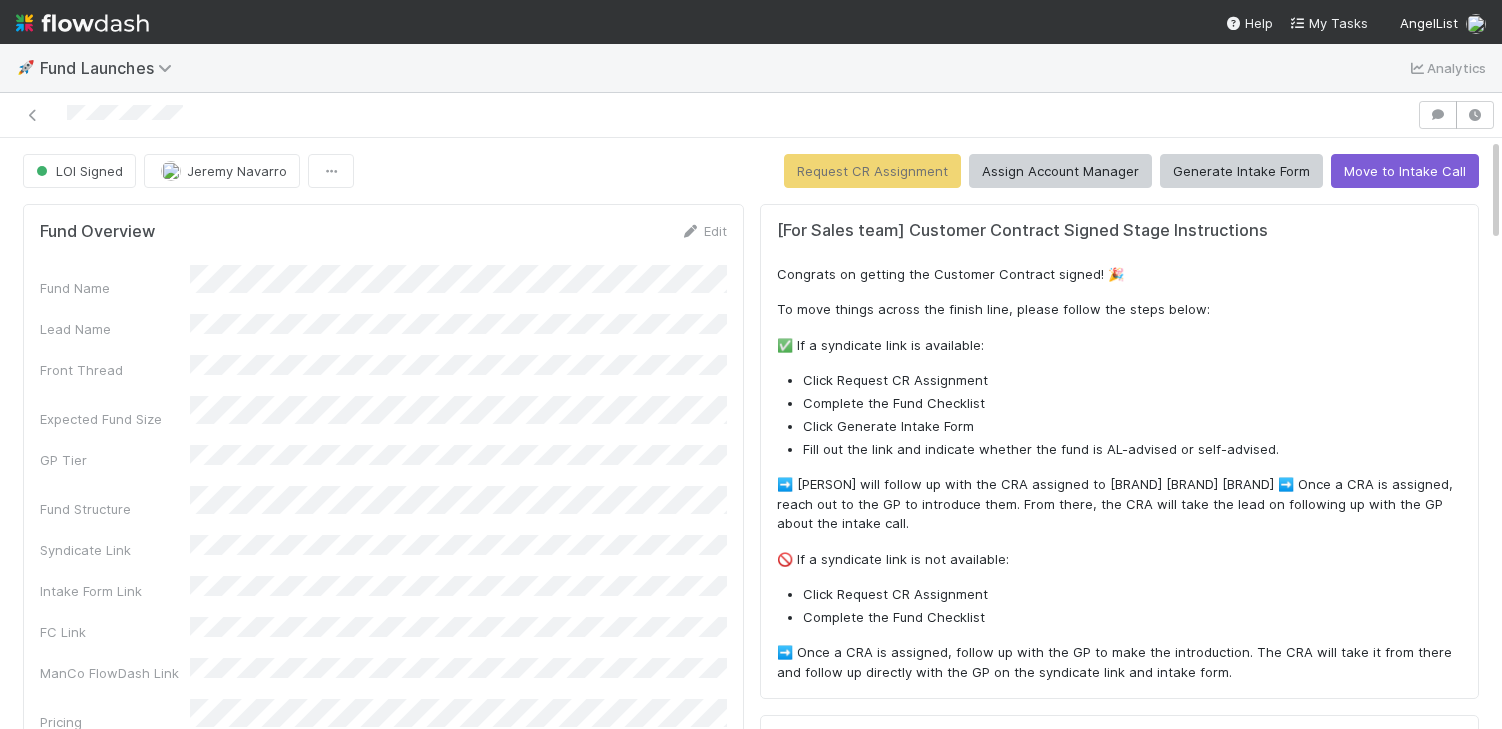 click on "Click Generate Intake Form" at bounding box center (1132, 427) 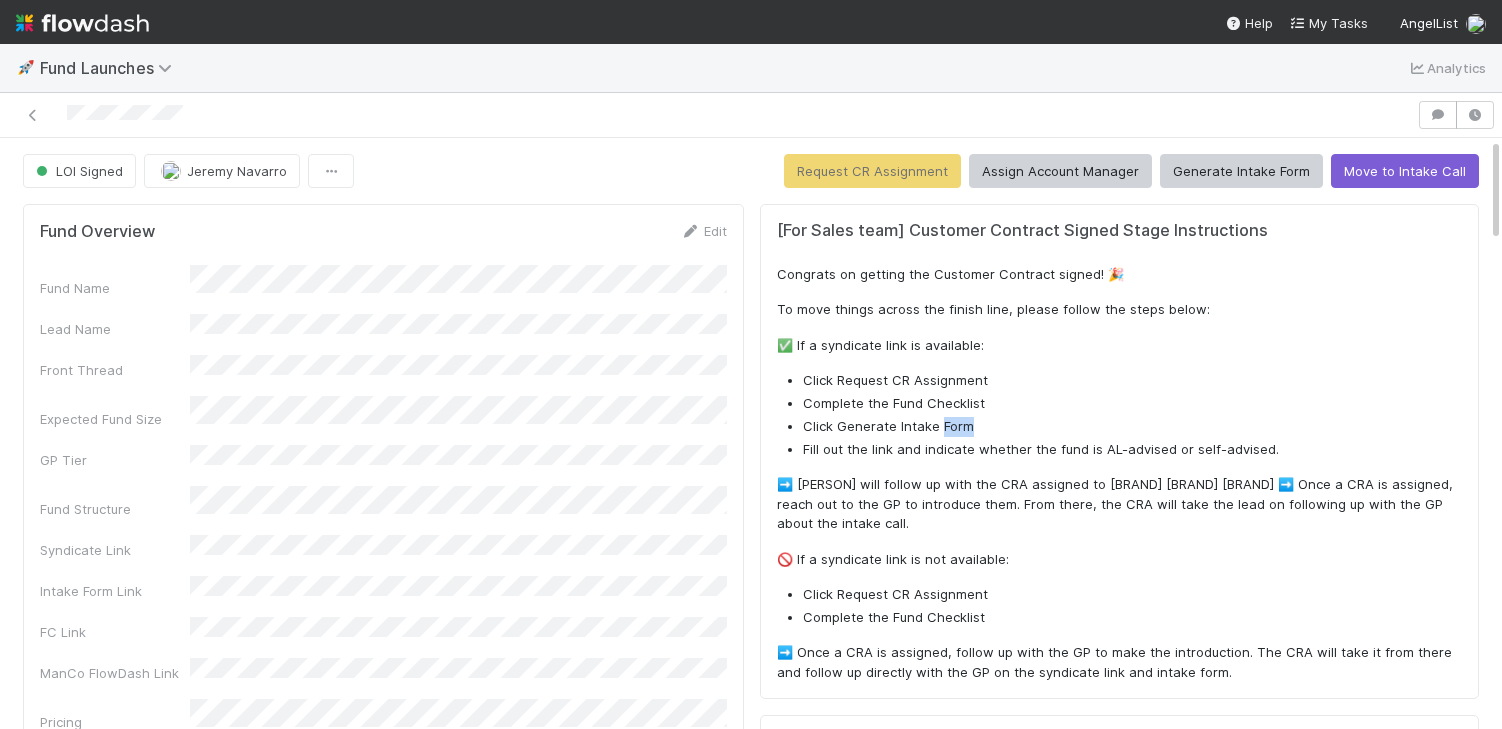click on "Click Generate Intake Form" at bounding box center [1132, 427] 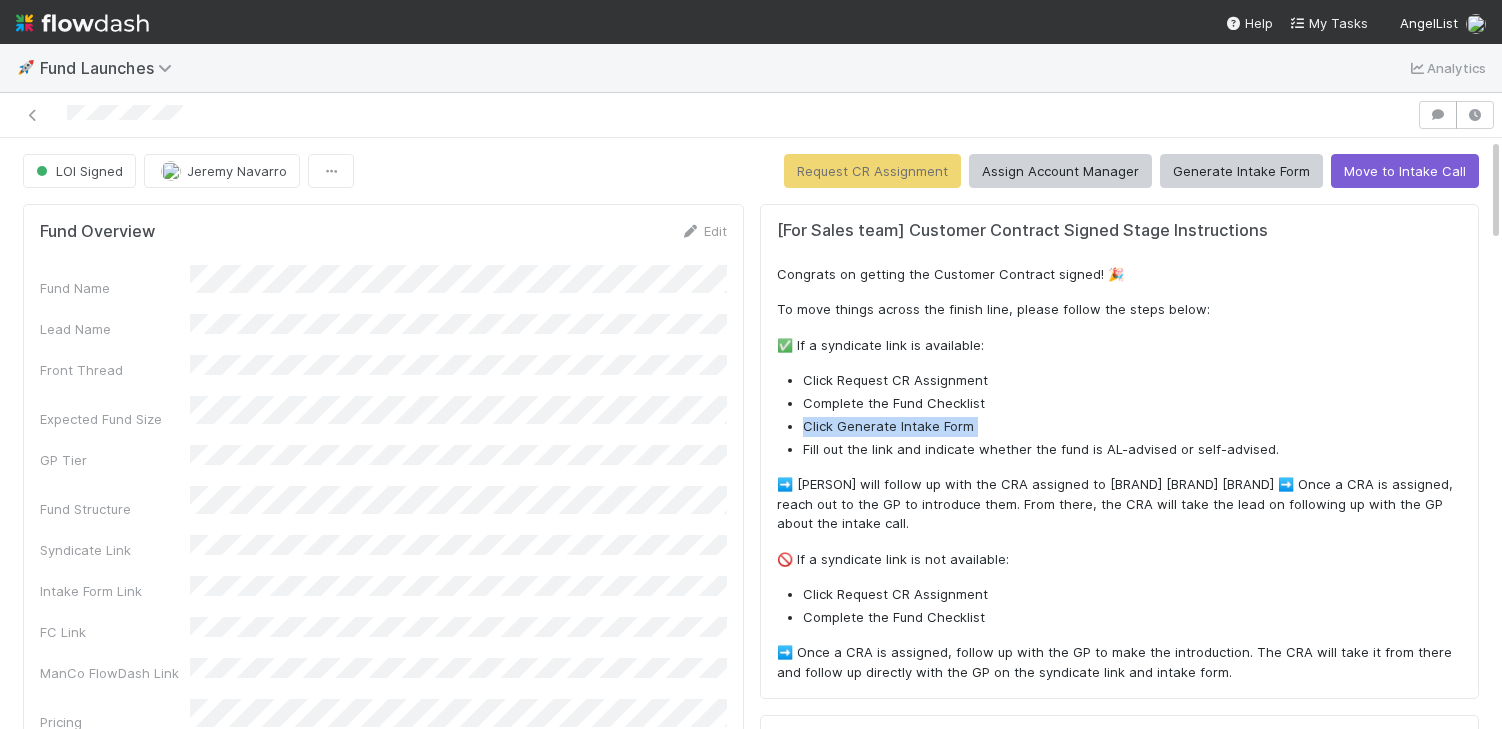 click on "Click Generate Intake Form" at bounding box center [1132, 427] 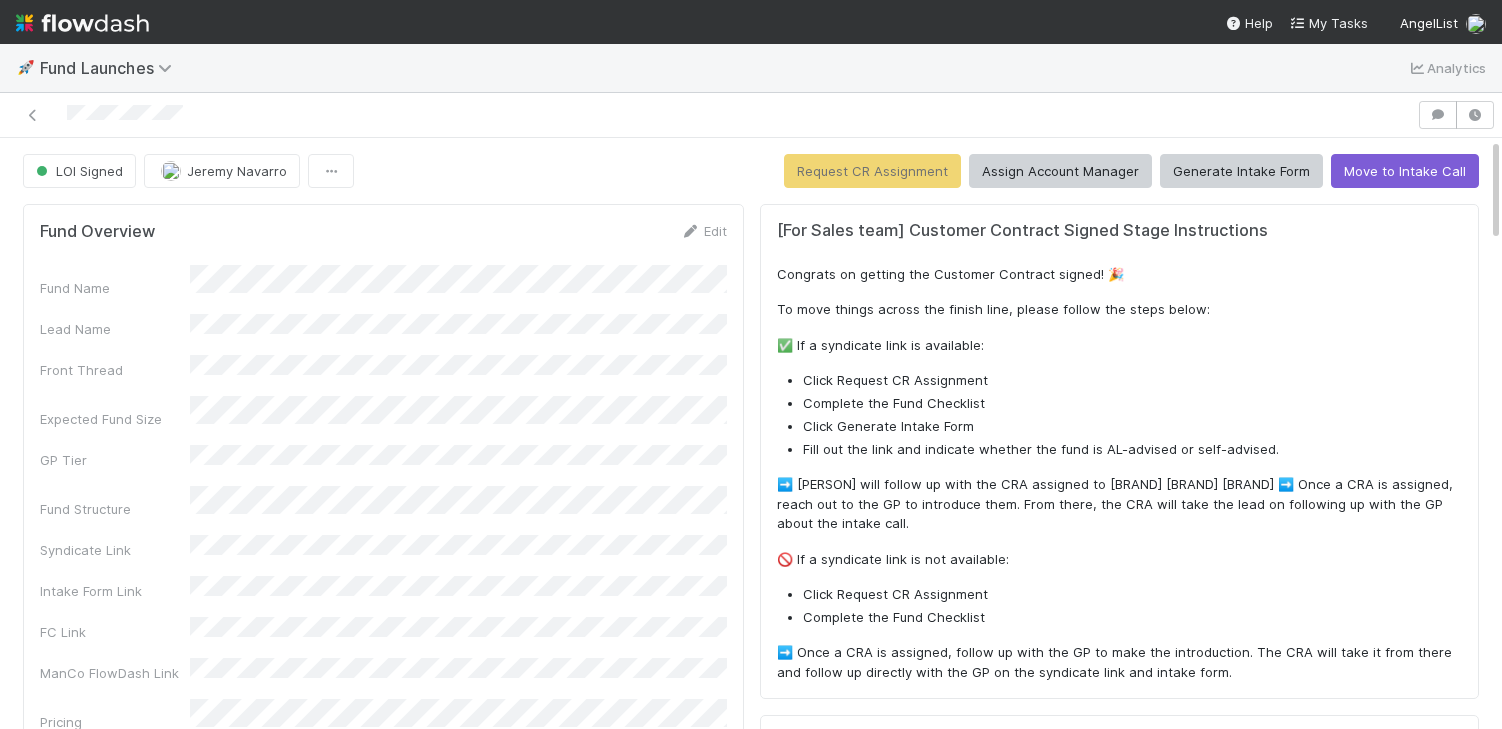 click on "Click Generate Intake Form" at bounding box center (1132, 427) 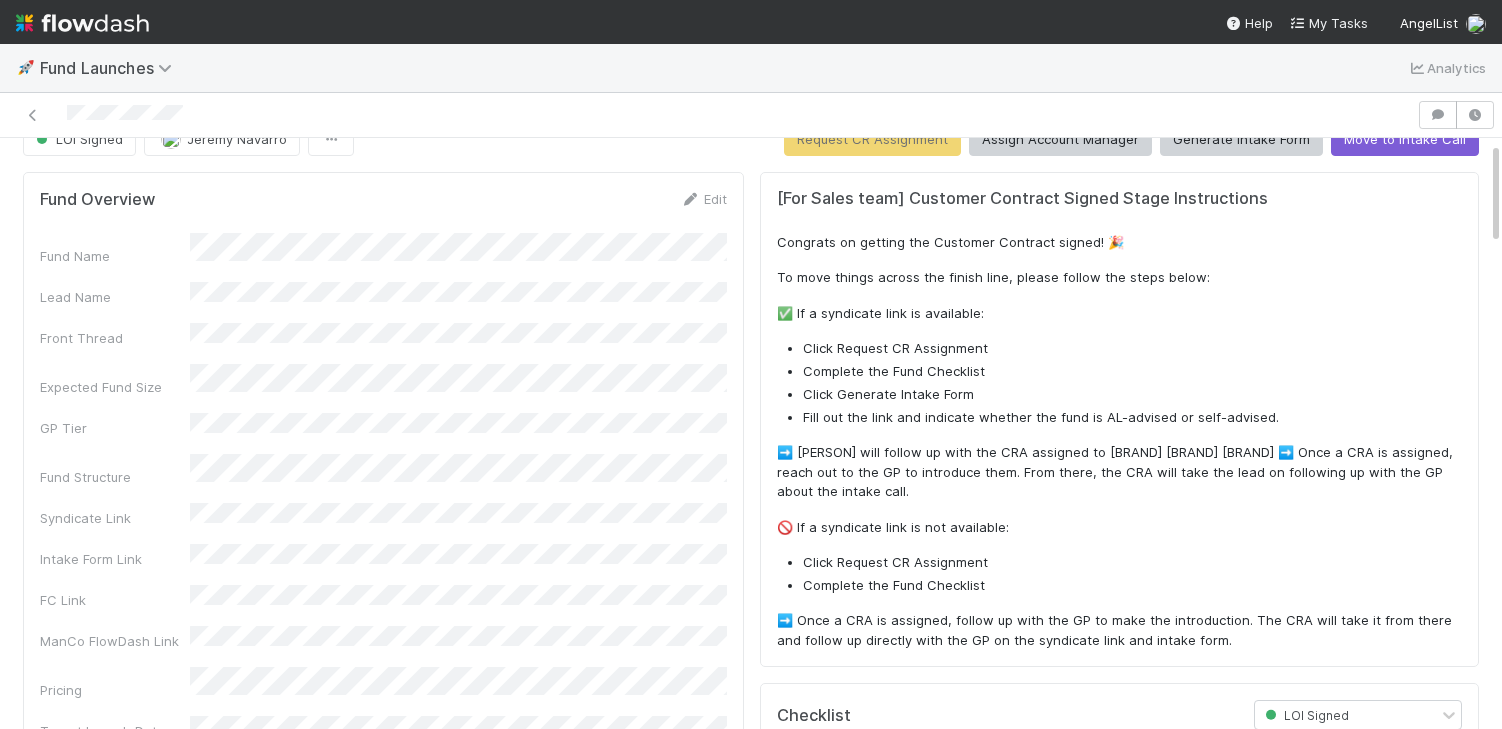 scroll, scrollTop: 0, scrollLeft: 0, axis: both 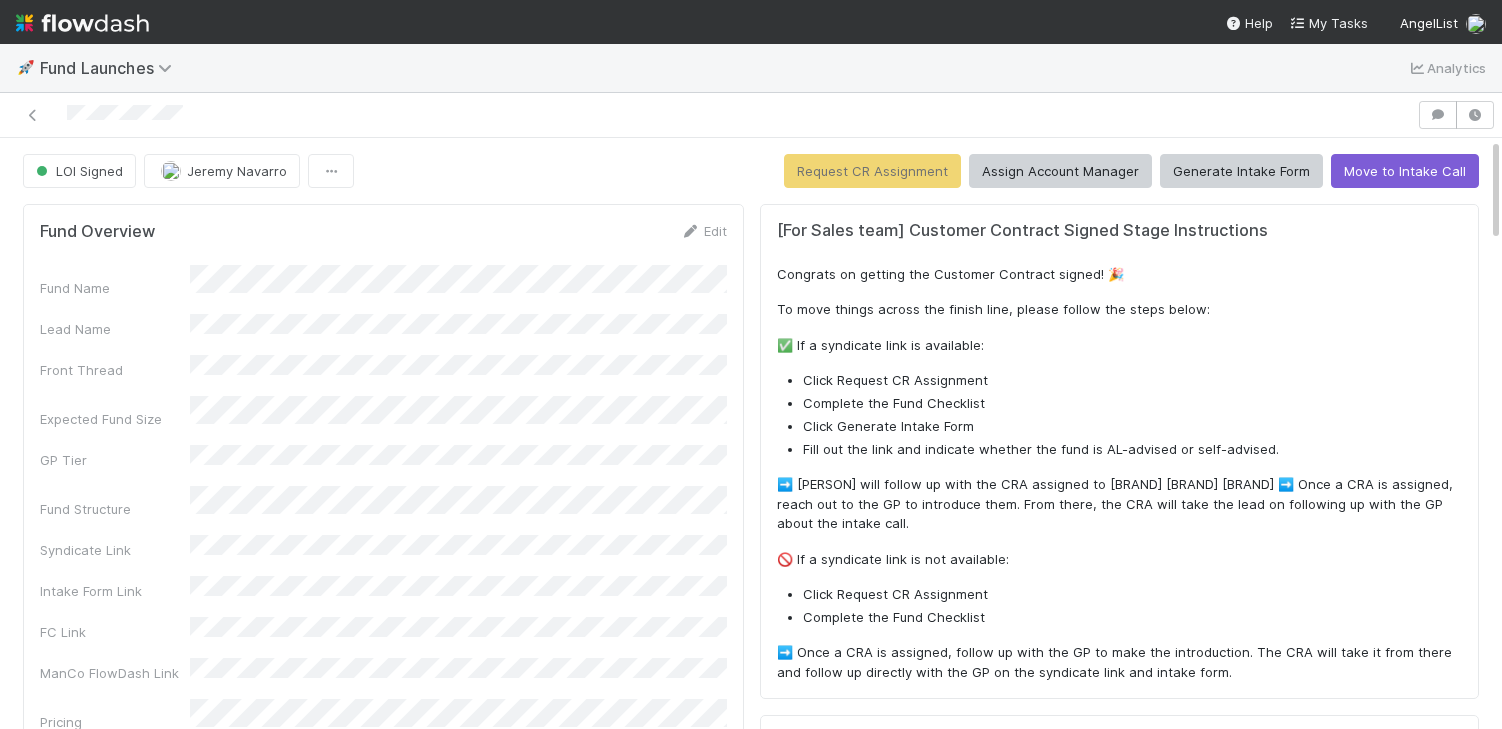 click on "✅ If a syndicate link is available:" at bounding box center (1119, 346) 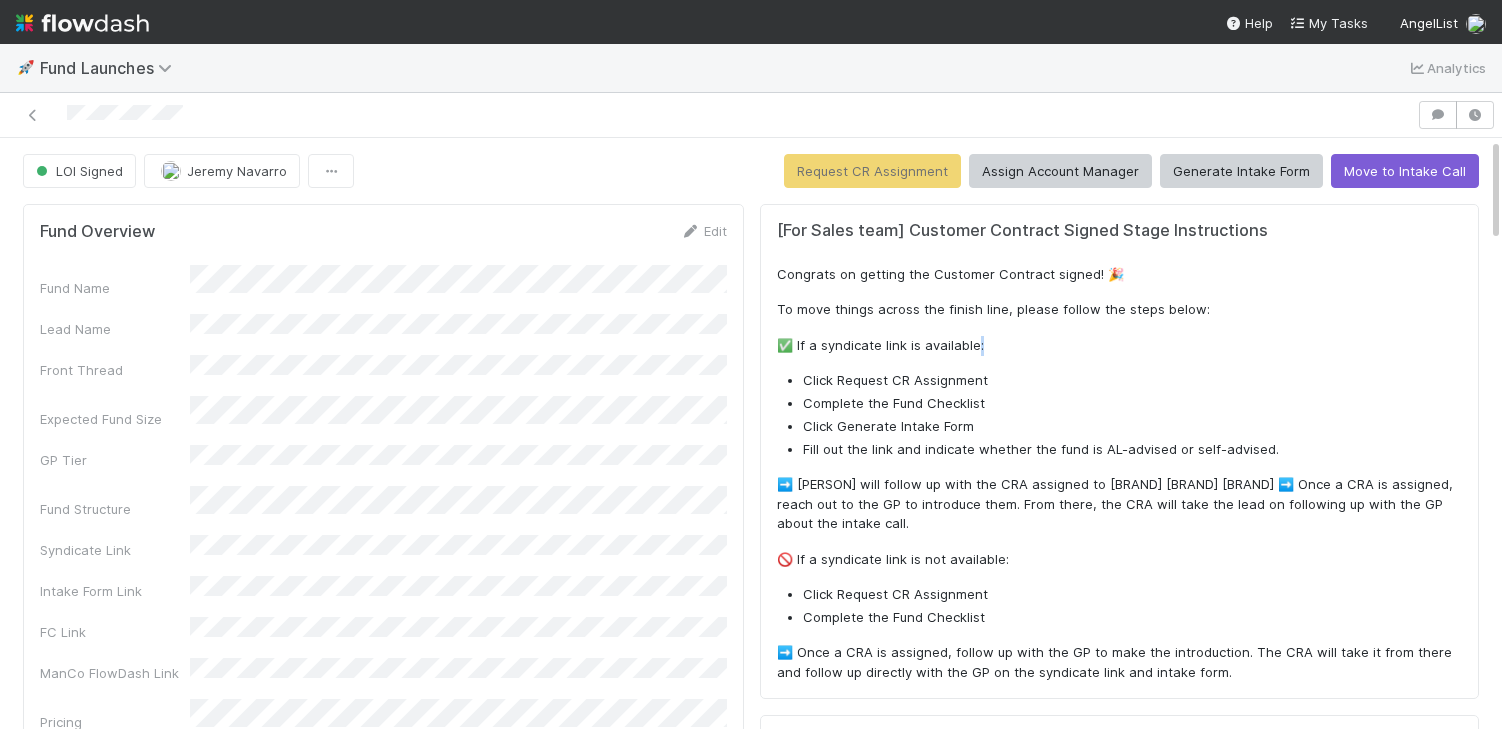 click on "✅ If a syndicate link is available:" at bounding box center [1119, 346] 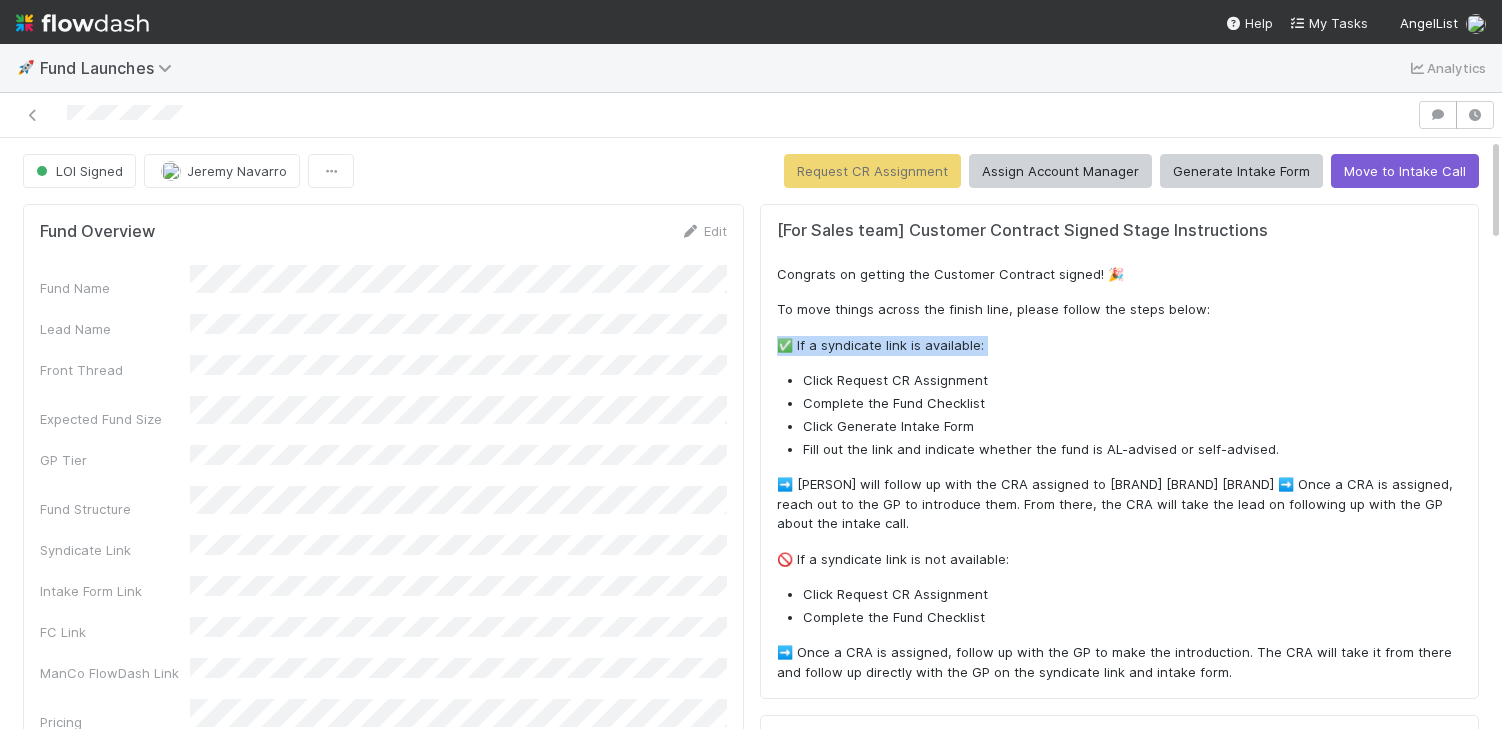 click on "✅ If a syndicate link is available:" at bounding box center [1119, 346] 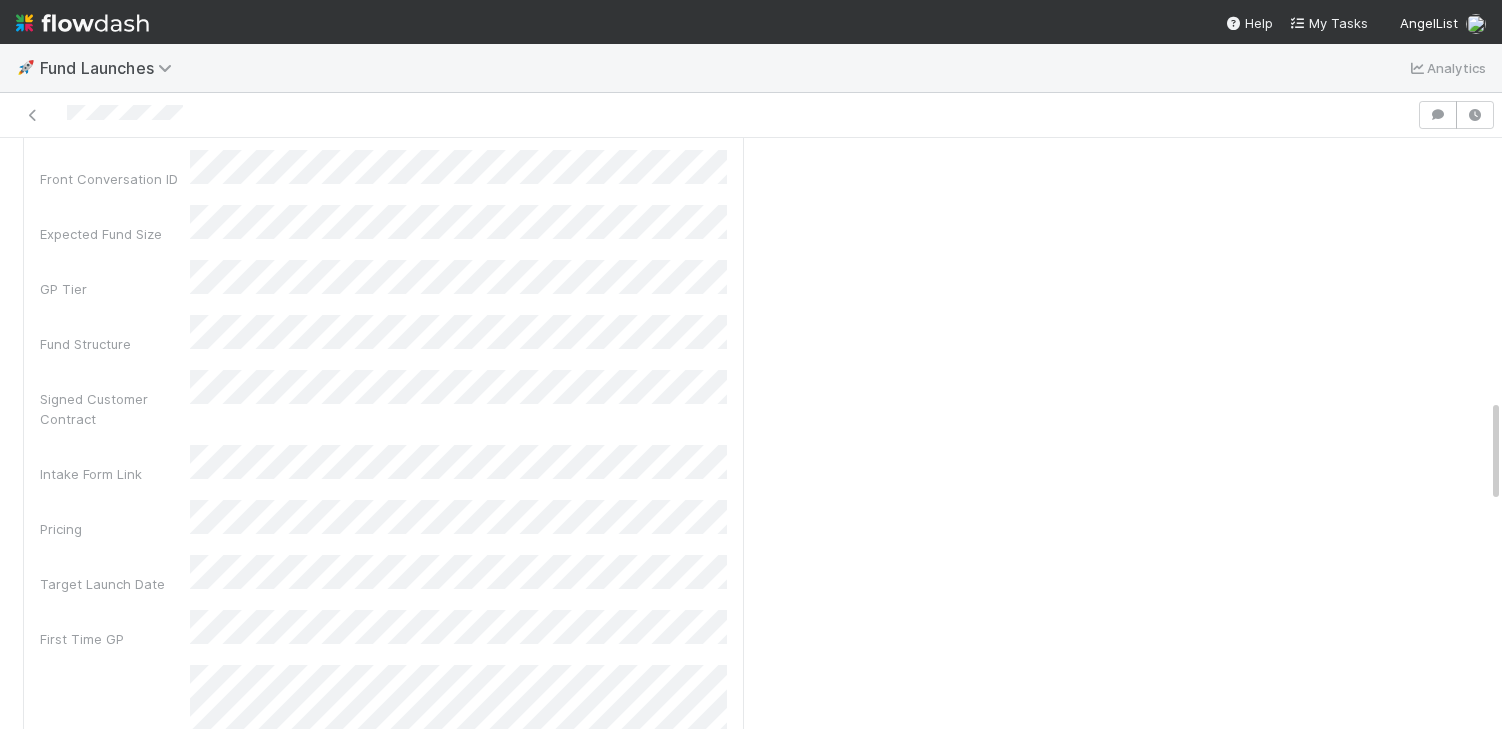 scroll, scrollTop: 1490, scrollLeft: 0, axis: vertical 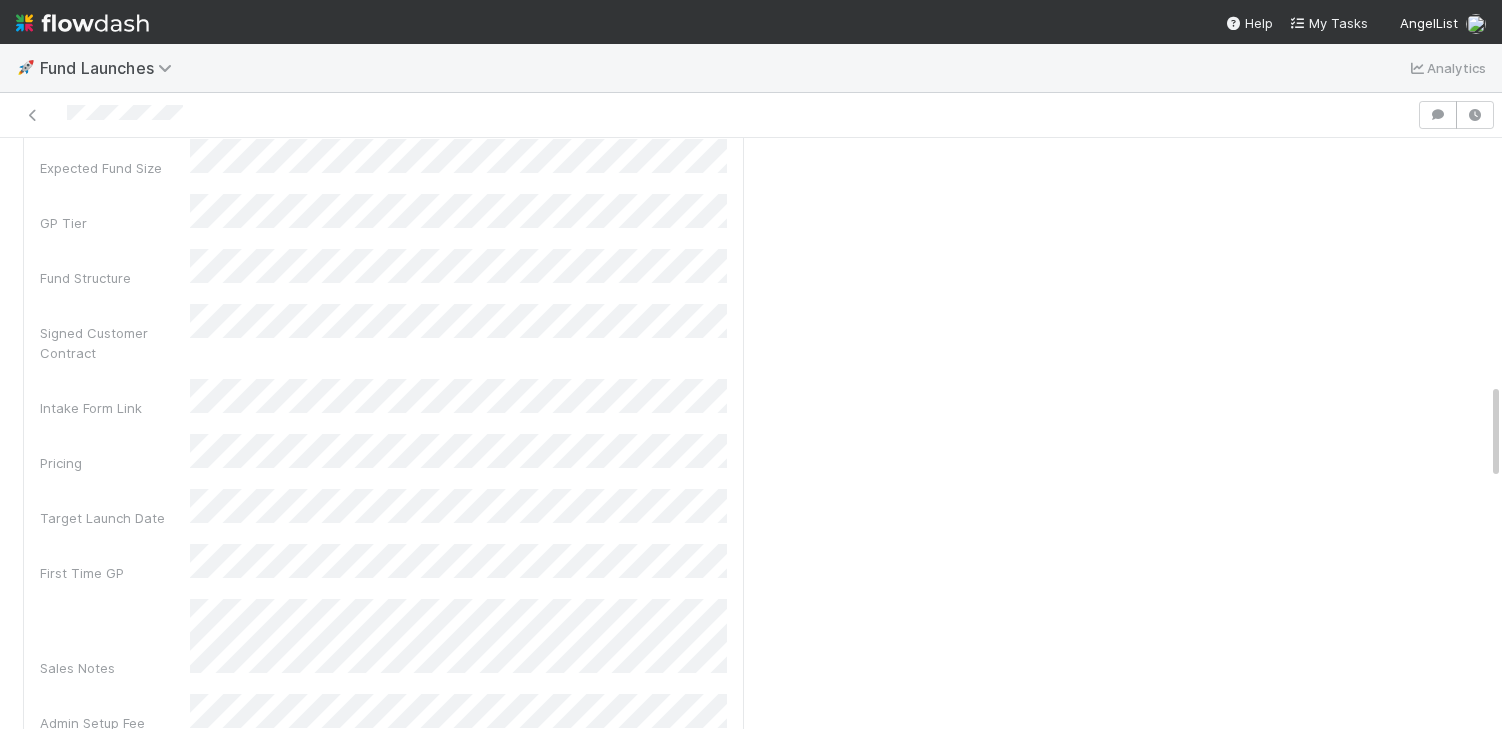 click on "First Time GP" at bounding box center [115, 573] 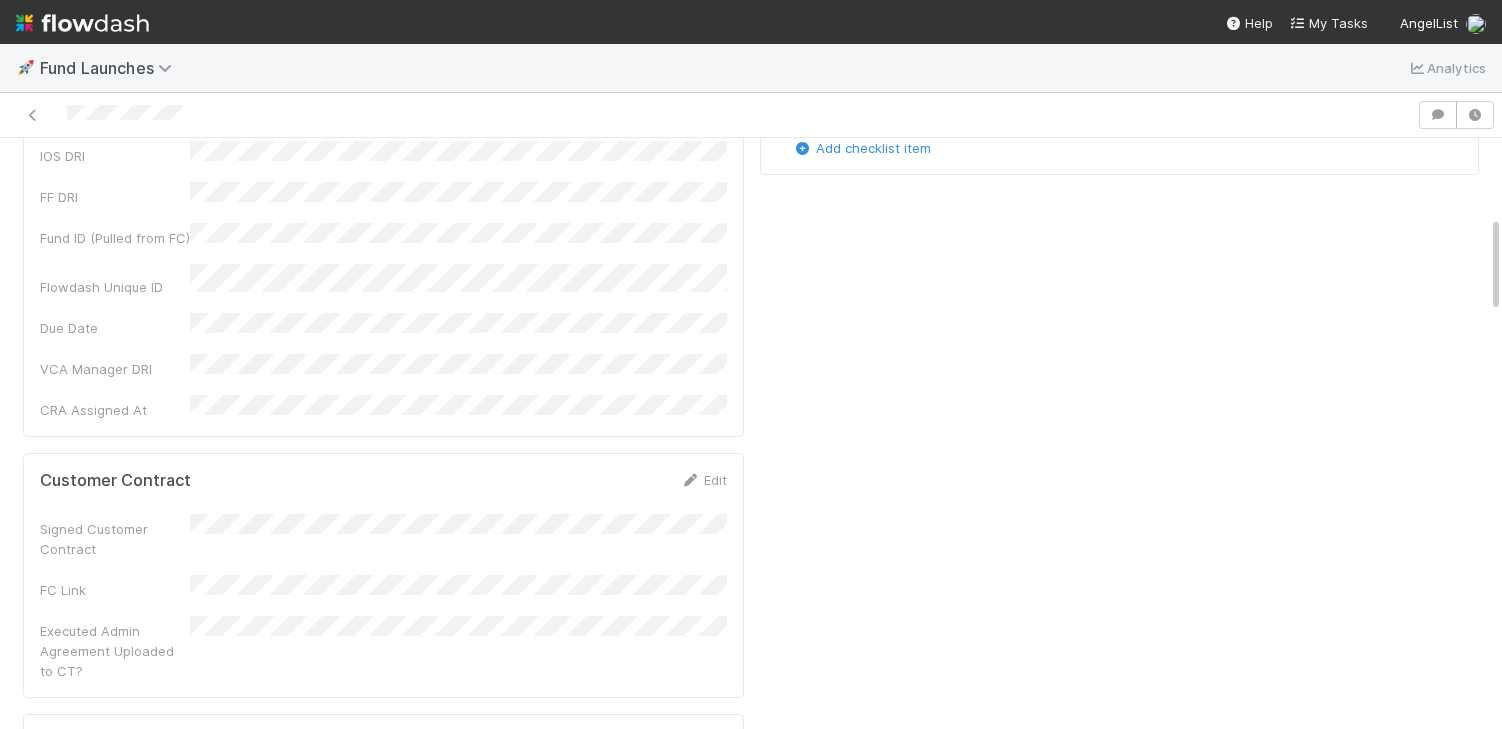 scroll, scrollTop: 0, scrollLeft: 0, axis: both 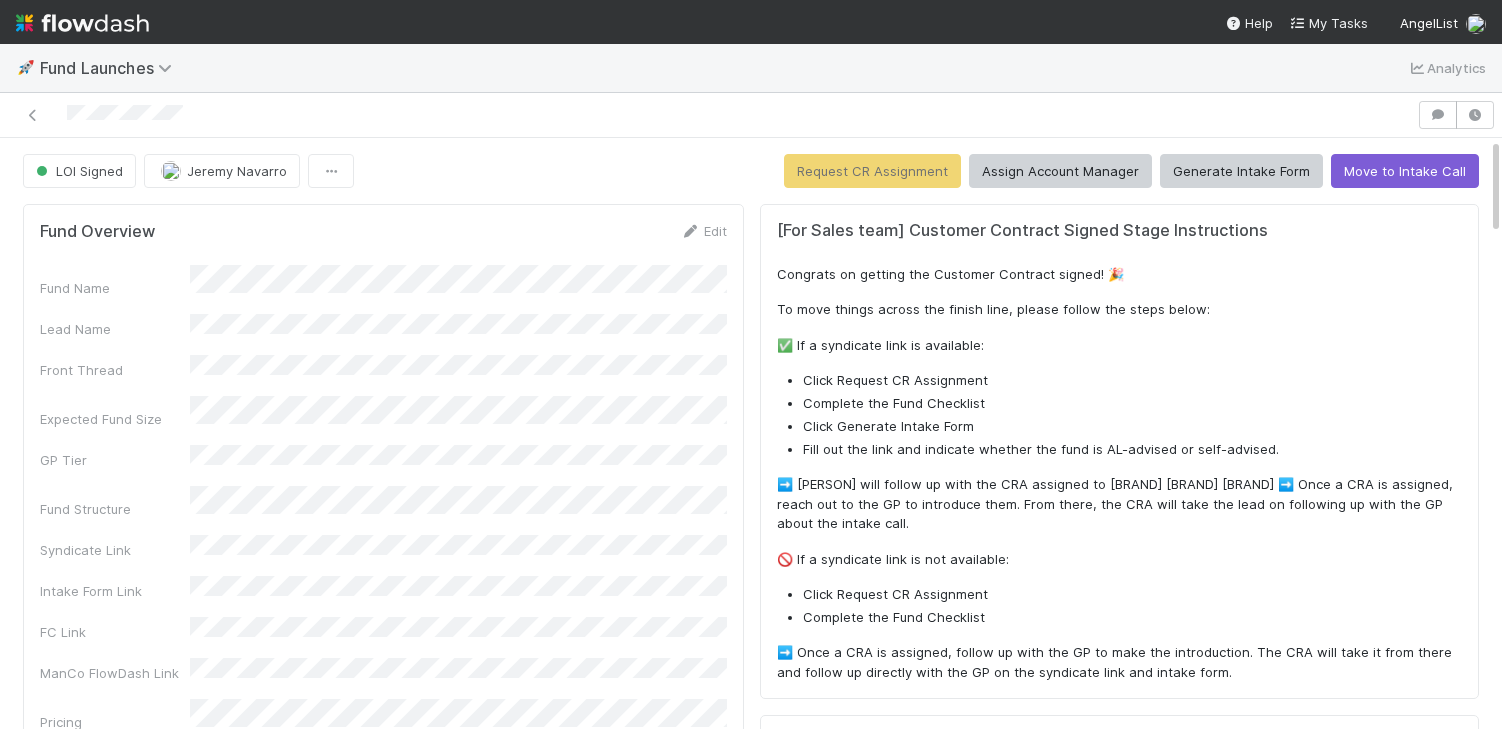 click on "LOI Signed Jeremy Navarro Request CR Assignment Assign Account Manager Generate Intake Form Move to Intake Call" at bounding box center [751, 171] 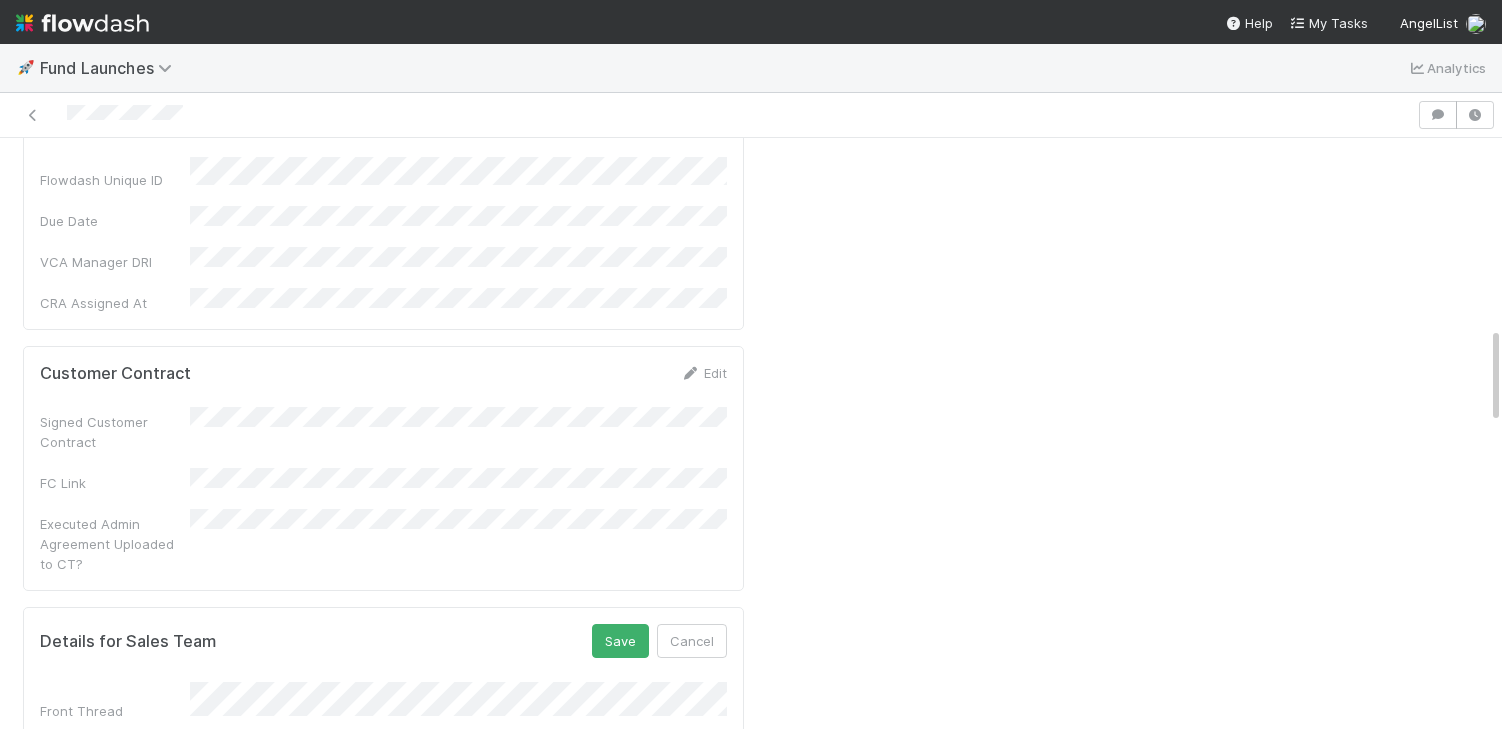 scroll, scrollTop: 1151, scrollLeft: 0, axis: vertical 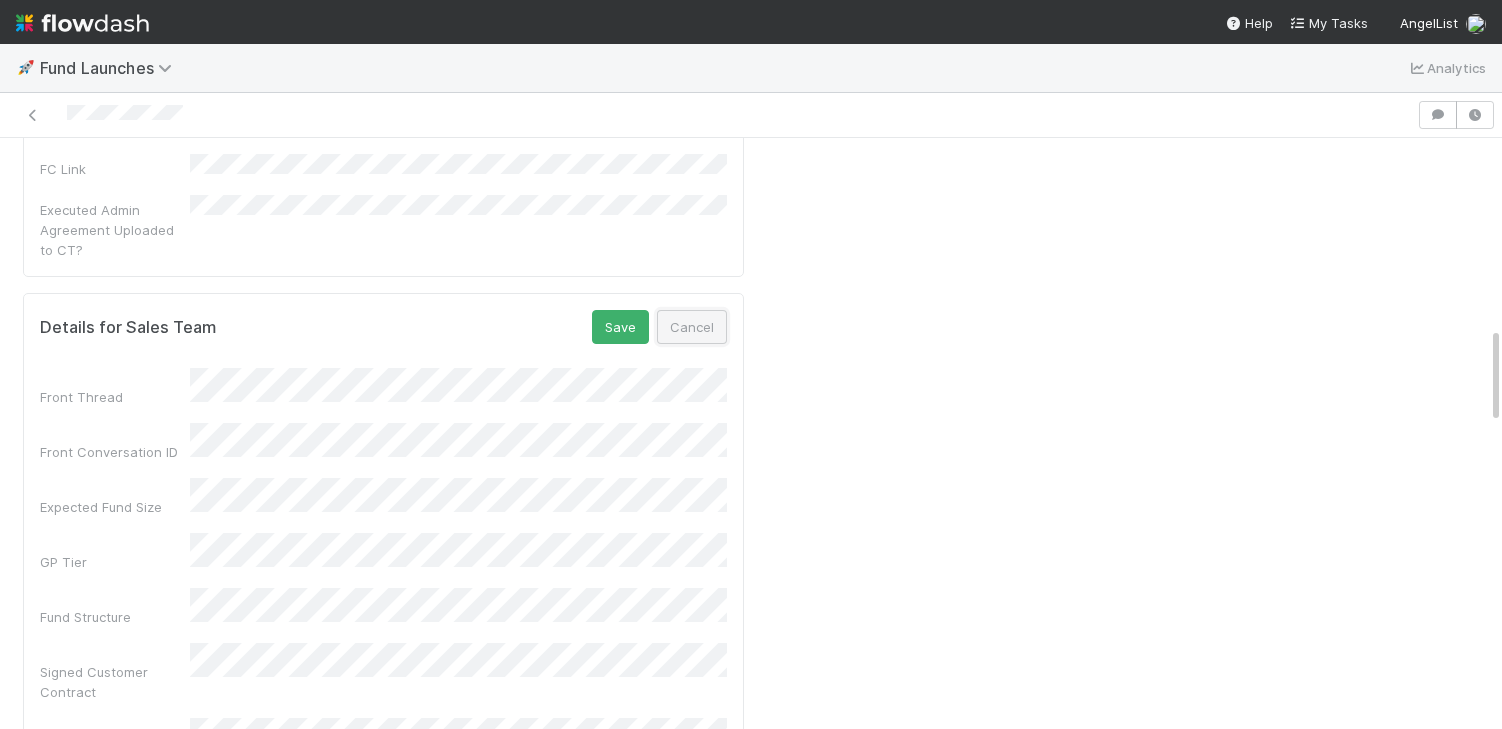 click on "Cancel" at bounding box center (692, 327) 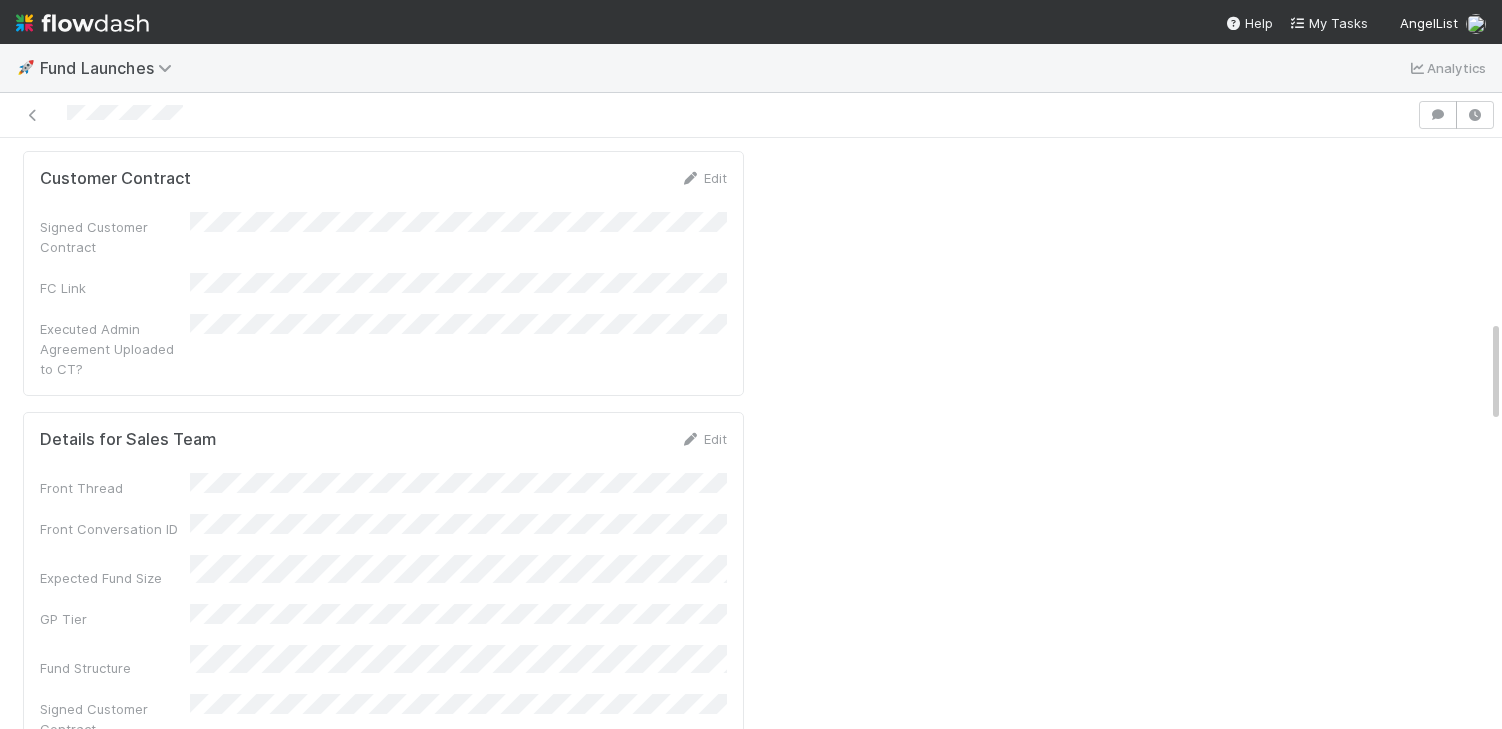 scroll, scrollTop: 1038, scrollLeft: 0, axis: vertical 